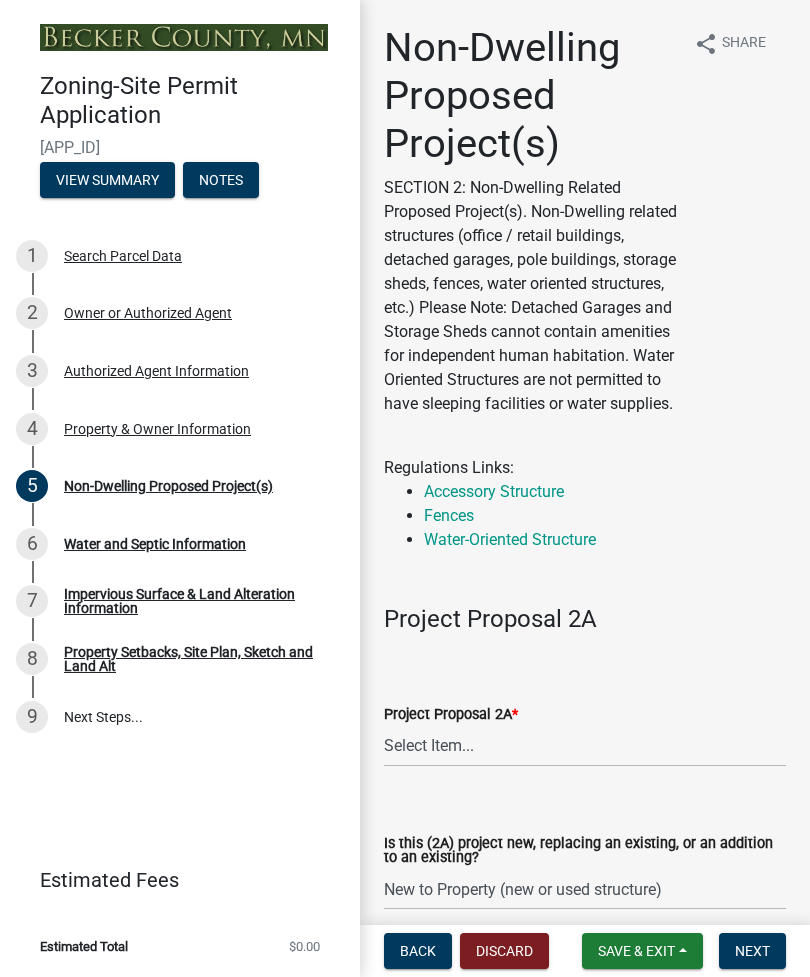 select on "[UUID]" 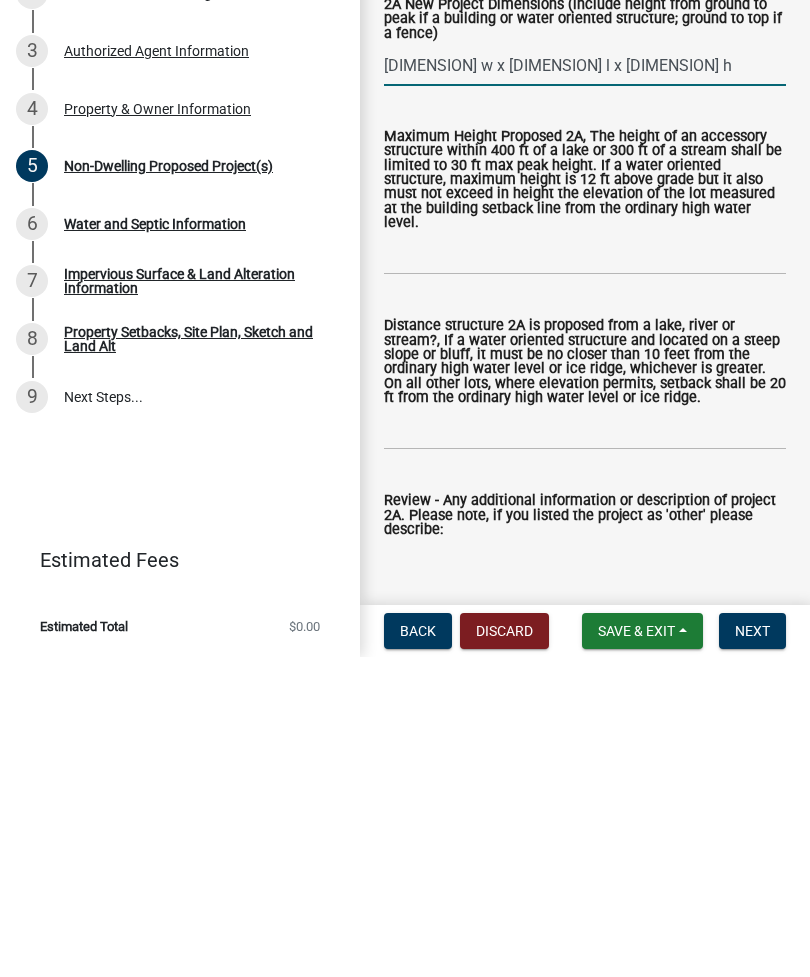 scroll, scrollTop: 799, scrollLeft: 0, axis: vertical 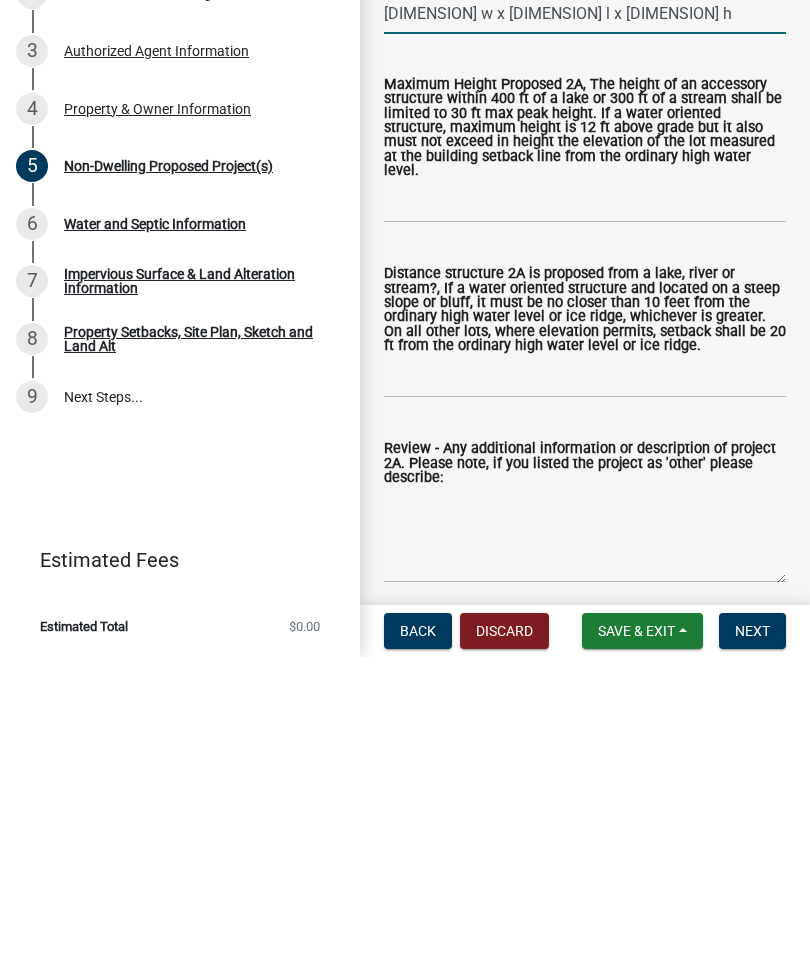 type on "[DIMENSION] w x [DIMENSION] l x [DIMENSION] h" 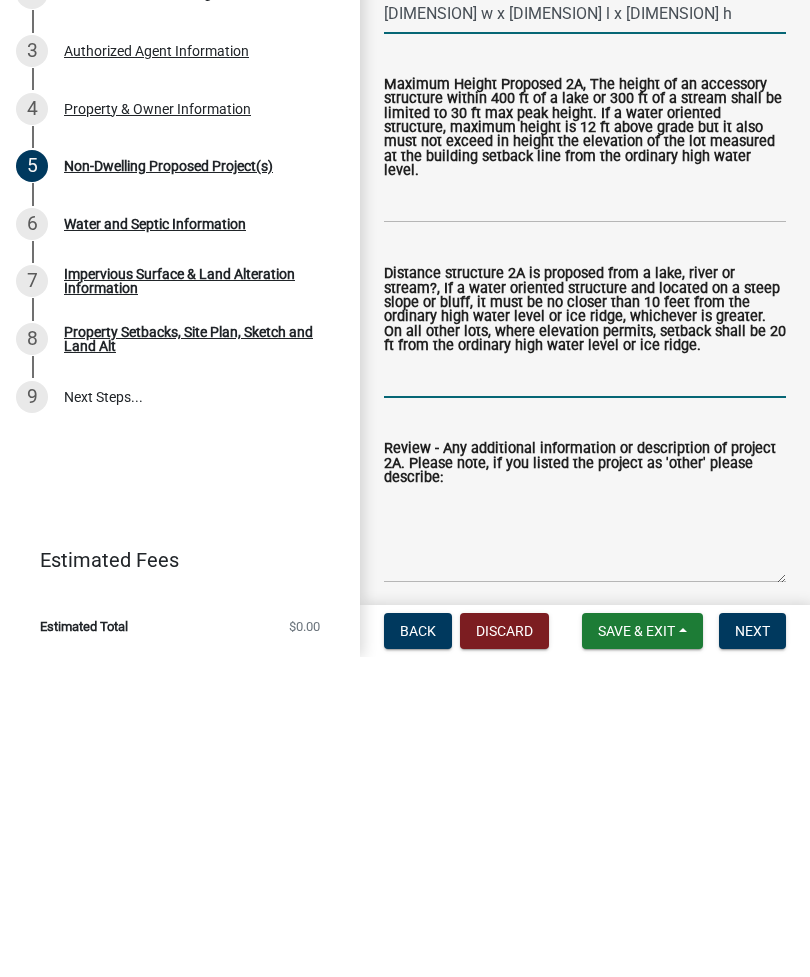 click on "Distance structure 2A is proposed from a lake, river or stream?, If a water oriented structure and located on a steep slope or bluff, it must be no closer than 10 feet from the ordinary high water level or ice ridge, whichever is greater.  On all other lots, where elevation permits, setback shall be 20 ft from the ordinary high water level or ice ridge." at bounding box center [585, 697] 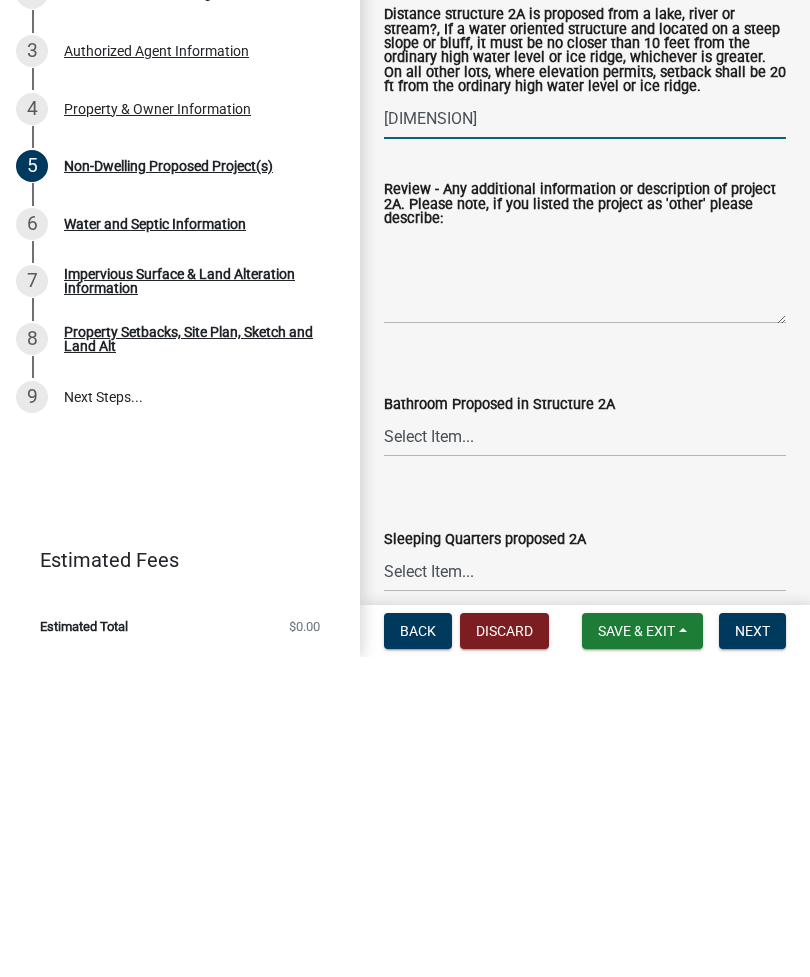 scroll, scrollTop: 1059, scrollLeft: 0, axis: vertical 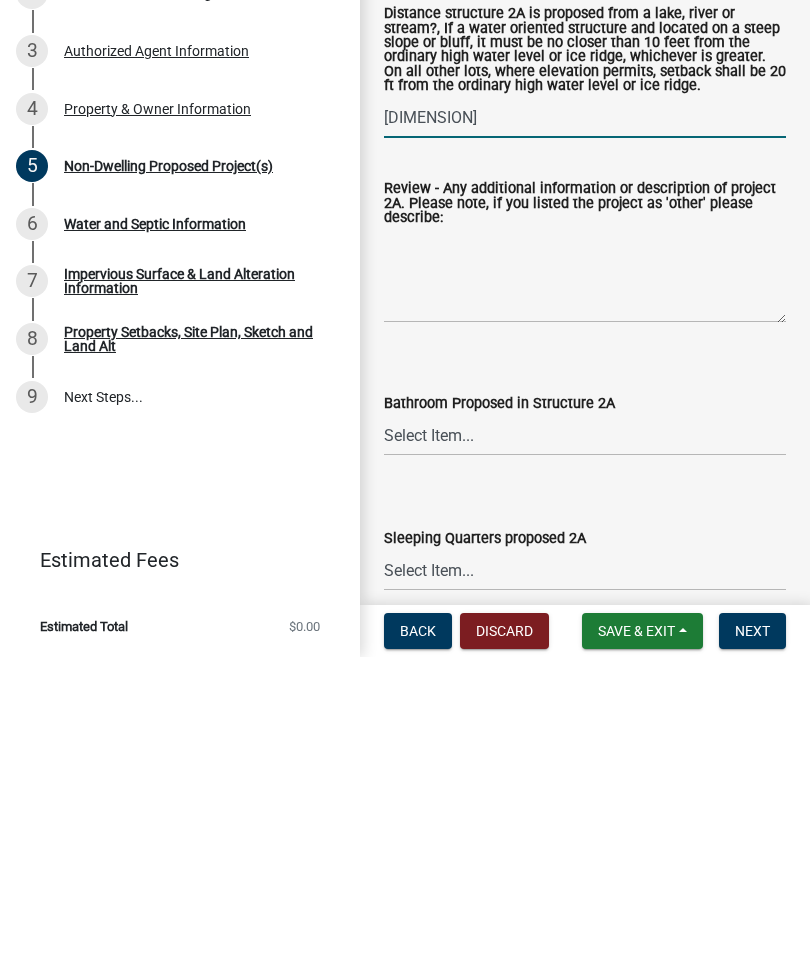 type on "[DIMENSION]" 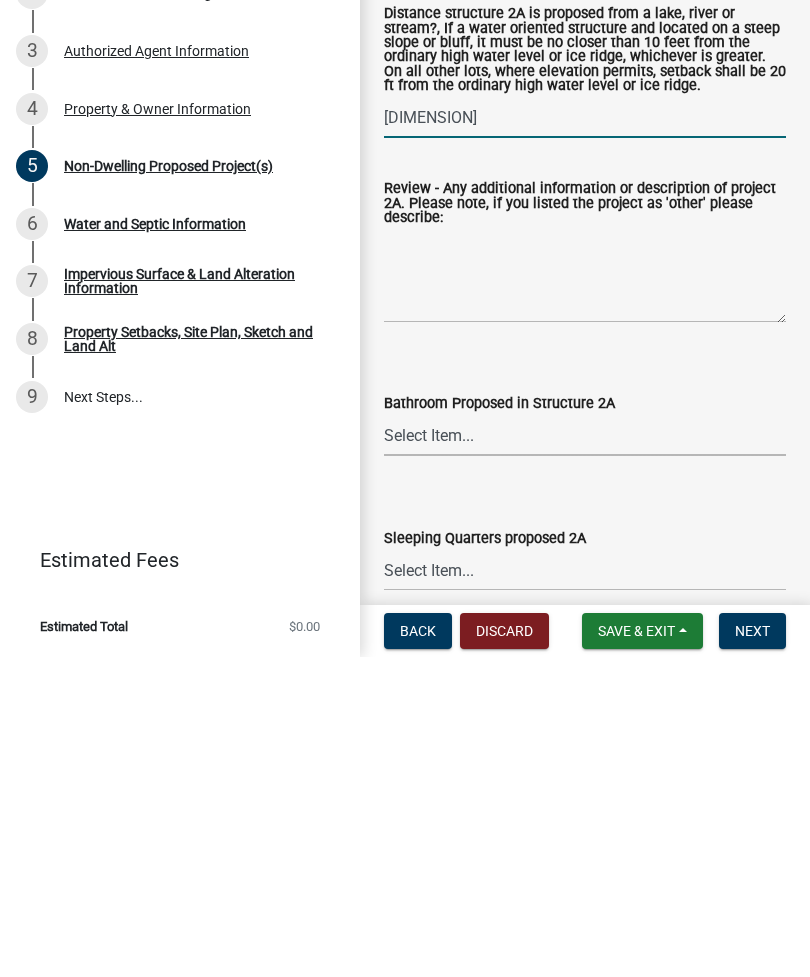 click on "Select Item...   N/A   Yes   No" at bounding box center [585, 755] 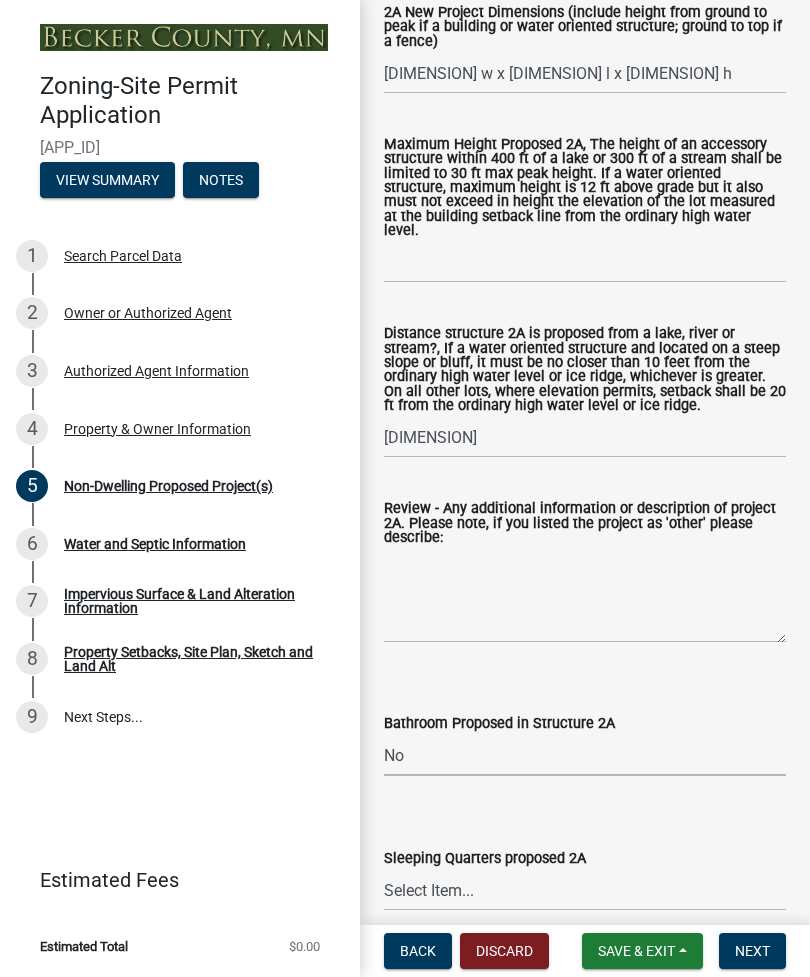 select on "cf118f3b-6469-426f-b247-8aeebfb0198d" 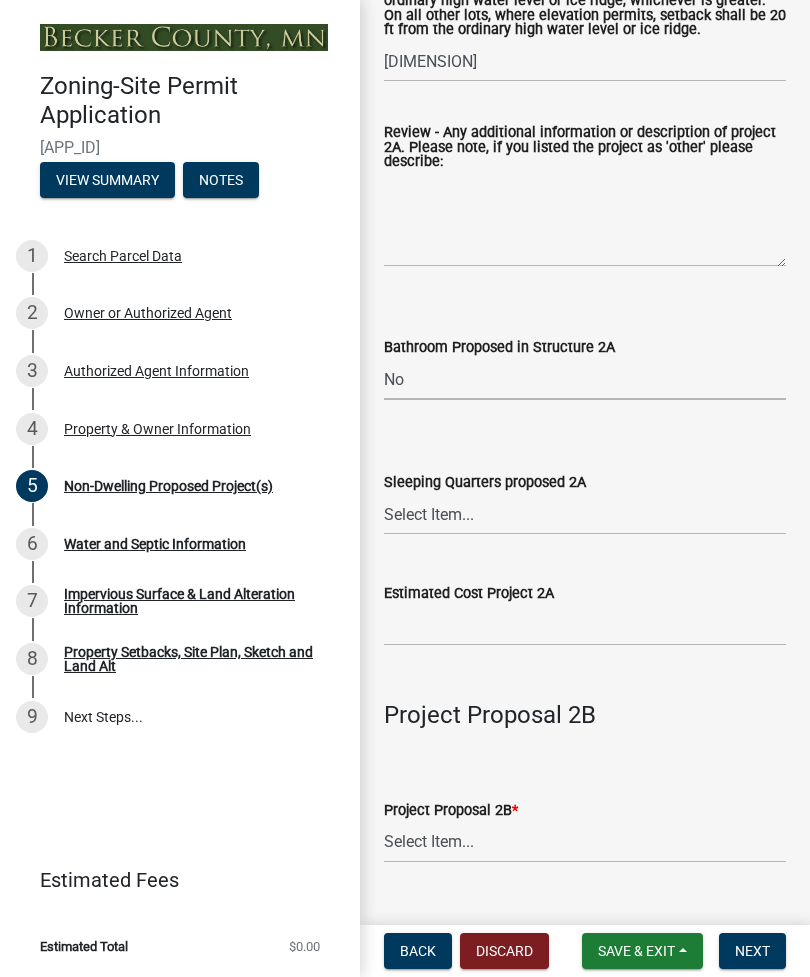 scroll, scrollTop: 1441, scrollLeft: 0, axis: vertical 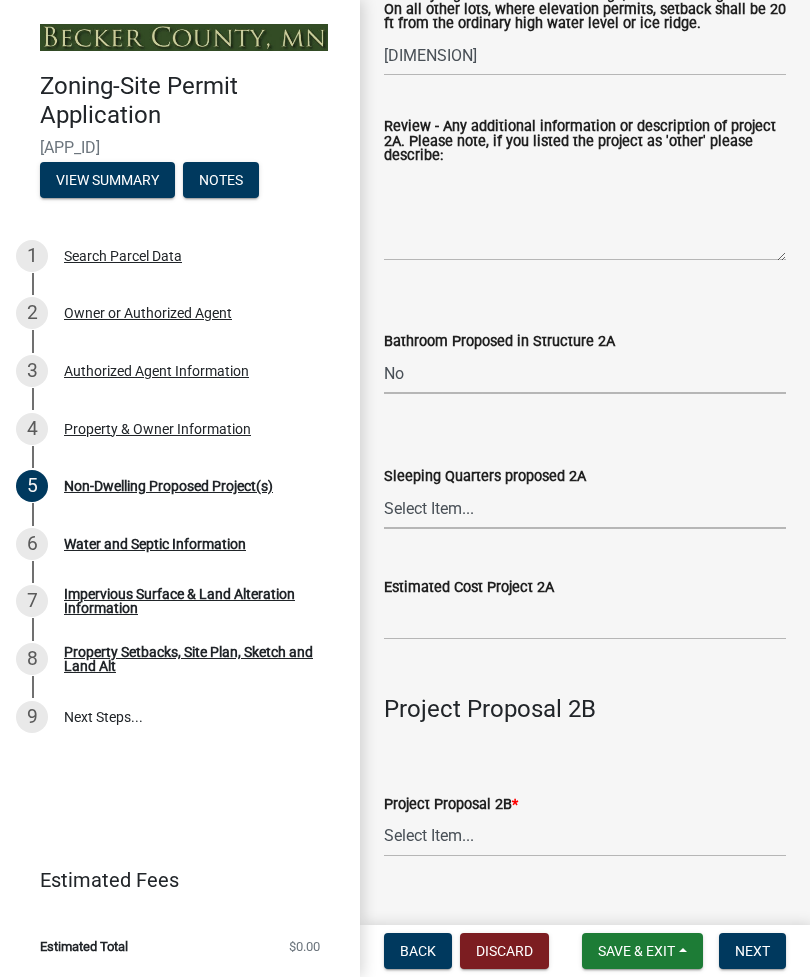 click on "Select Item...   N/A   Yes   No" at bounding box center (585, 508) 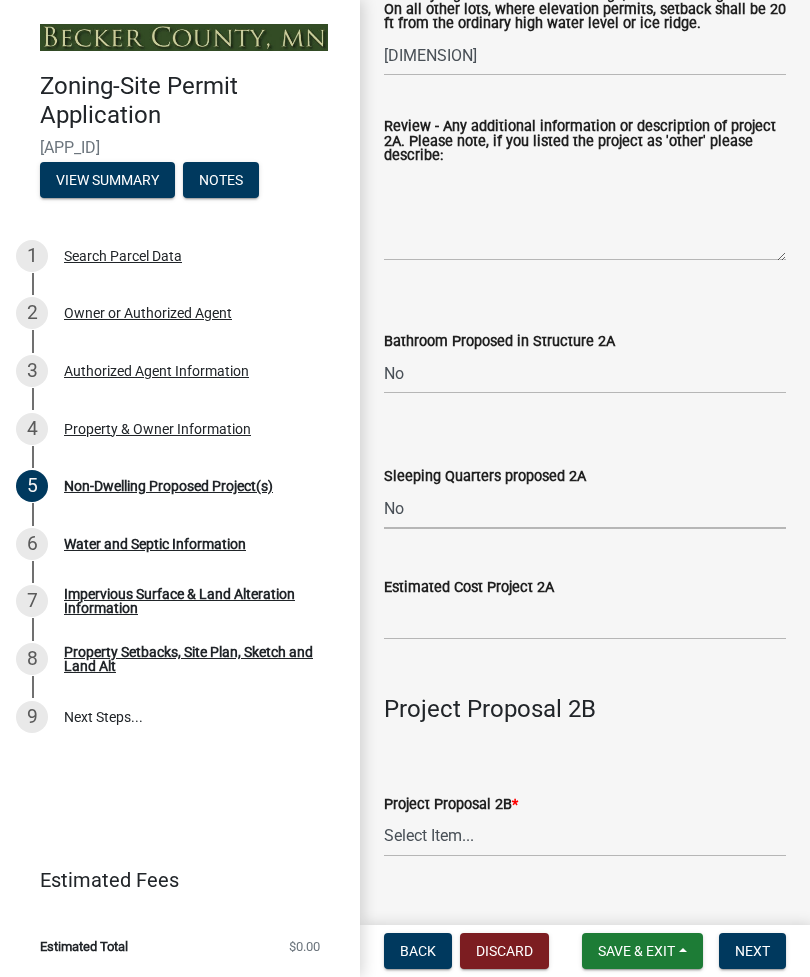 select on "d5258256-81e9-4688-bc84-b01445ee29b6" 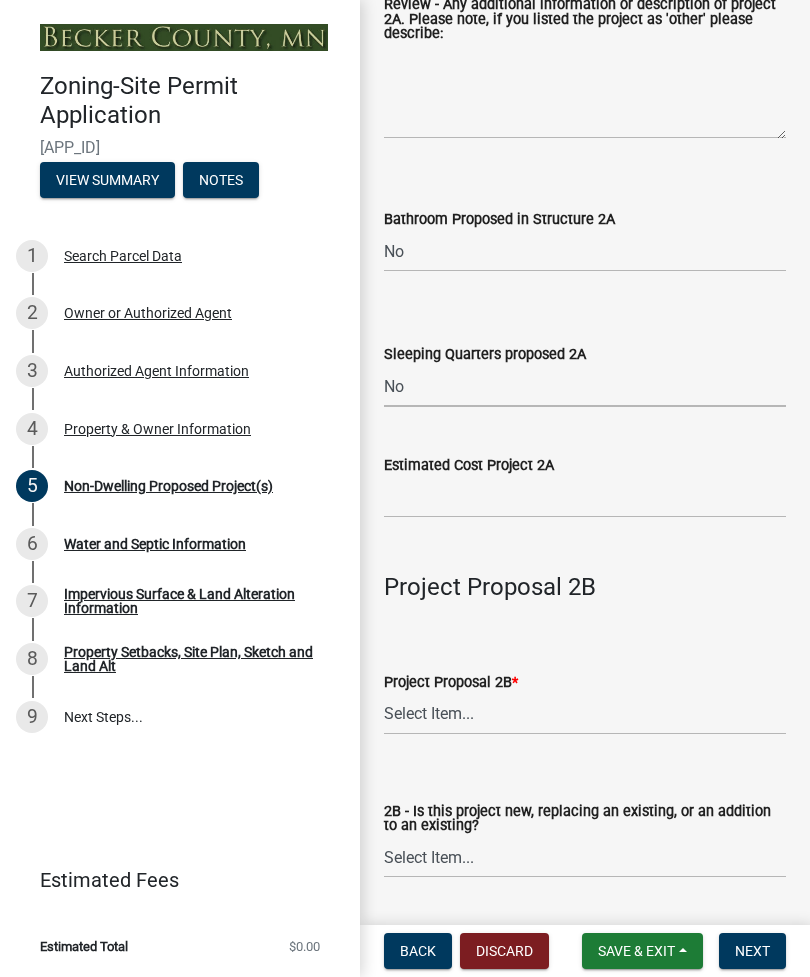 scroll, scrollTop: 1565, scrollLeft: 0, axis: vertical 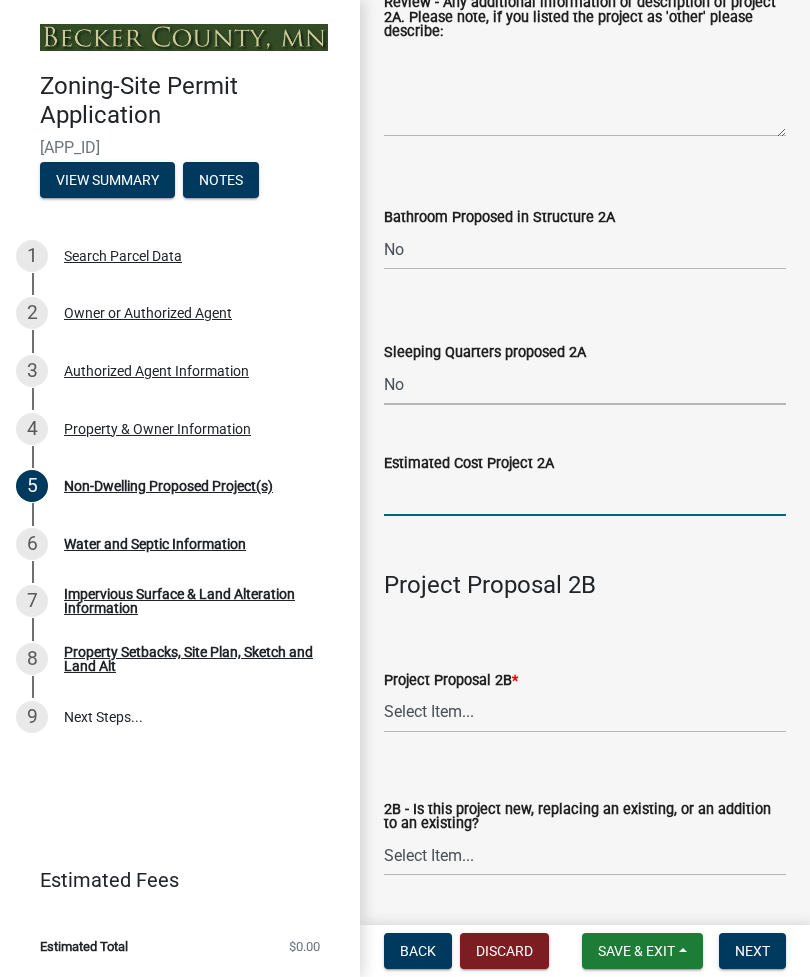 click 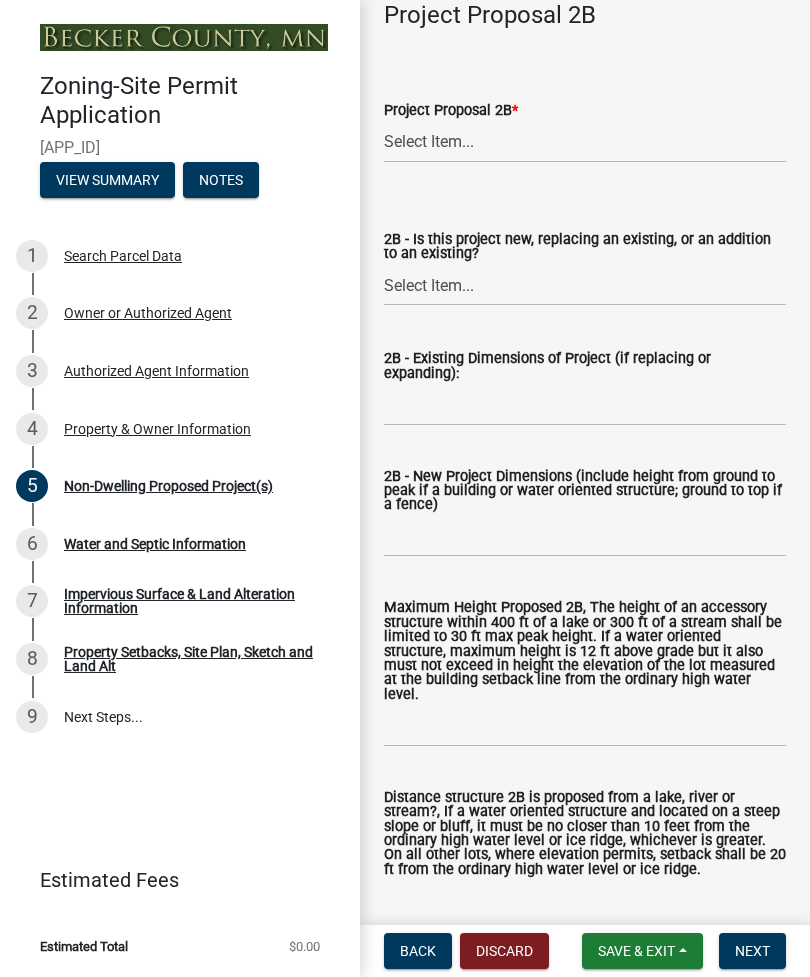 scroll, scrollTop: 2137, scrollLeft: 0, axis: vertical 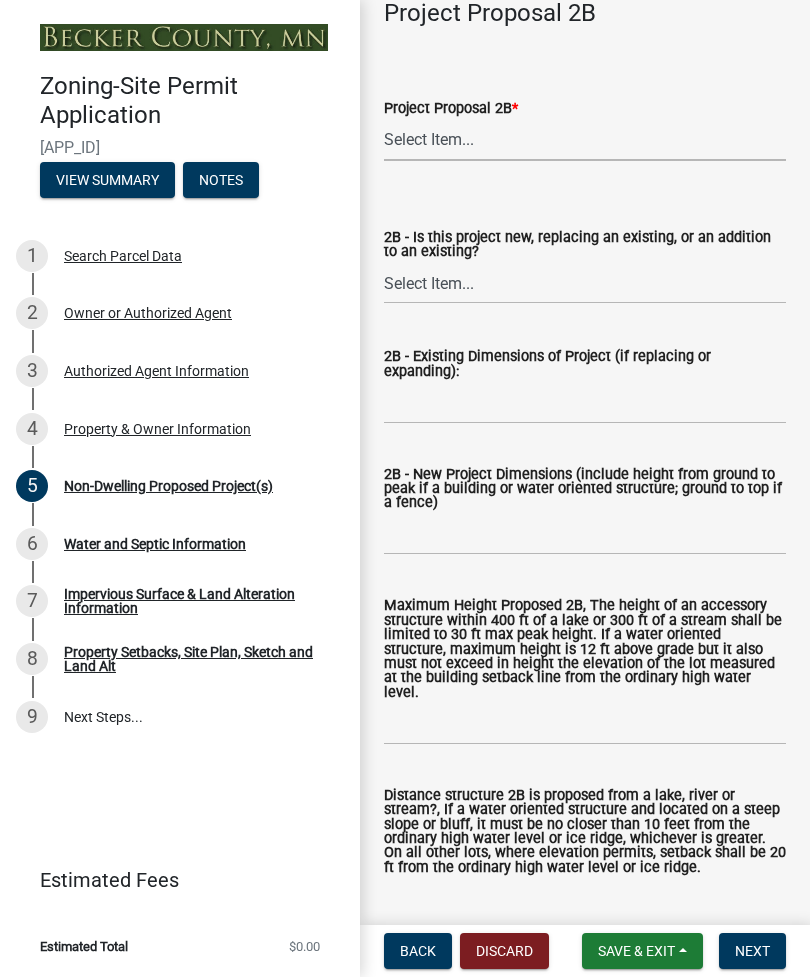 click on "Select Item...   N/A   Commercial Office/Retail Building   Detached Garage   Pole Building   Storage Shed   Fence   Water Oriented Deck   Water Oriented Stairs w/Landing   Water Oriented Boathouse   Water Oriented Screen Porch   Water Oriented Gazebo   Water Oriented Storage Structure   Other Water Oriented Structure   Other" at bounding box center (585, 140) 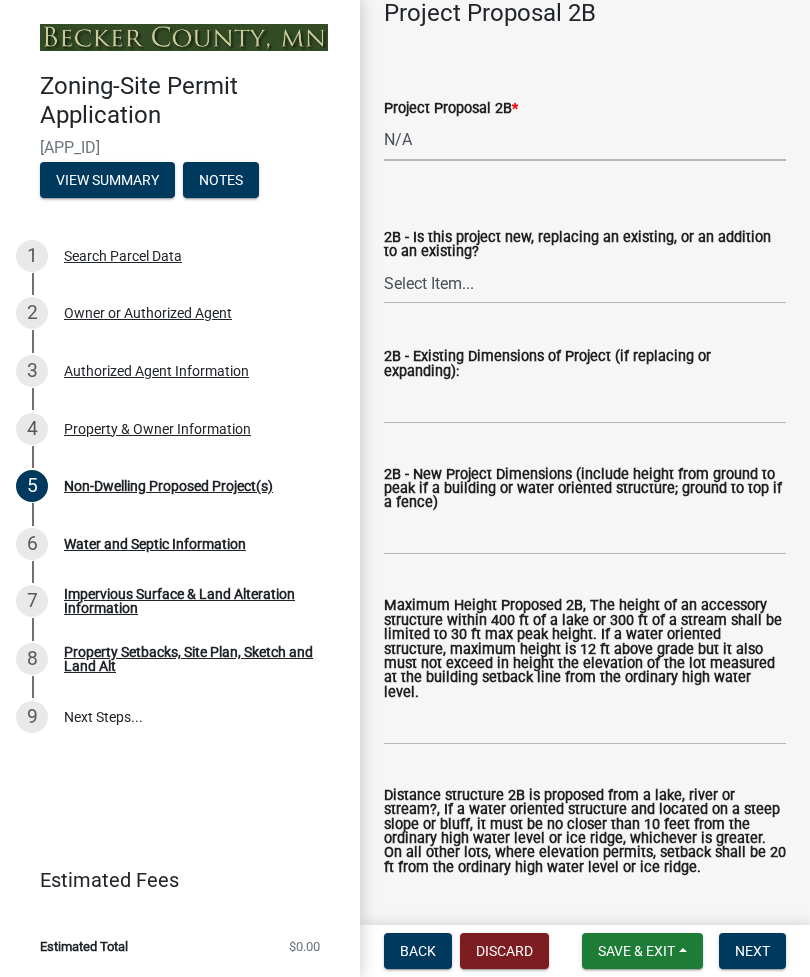 select on "258cbdbc-8629-455d-9fed-6a57bf82144e" 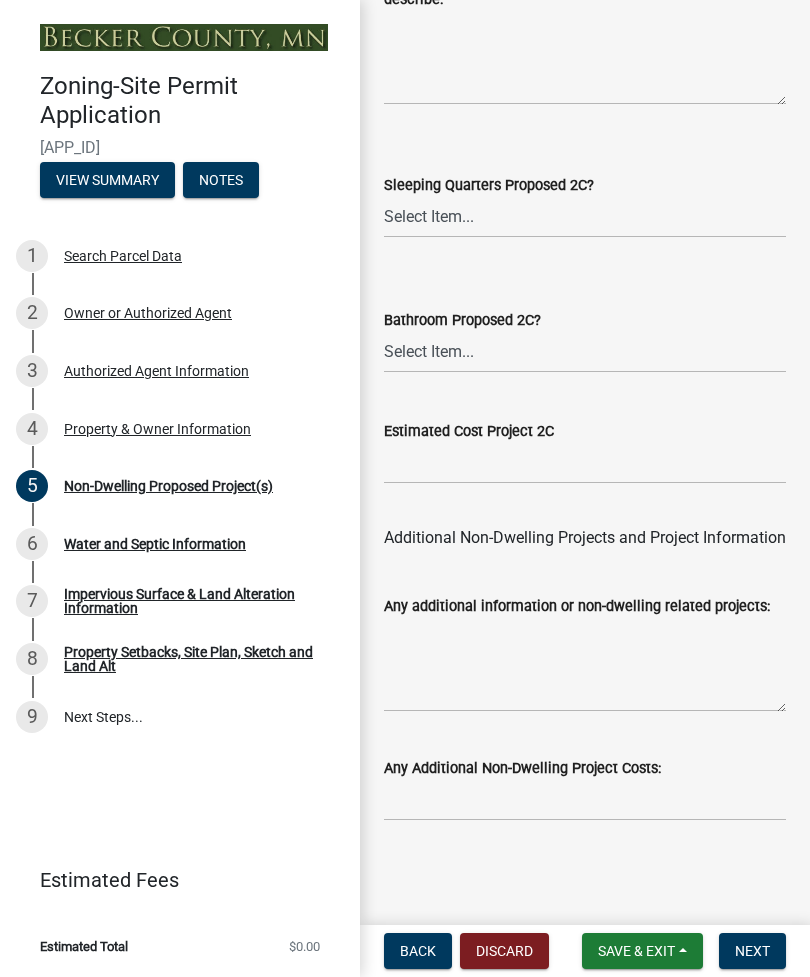 scroll, scrollTop: 4749, scrollLeft: 0, axis: vertical 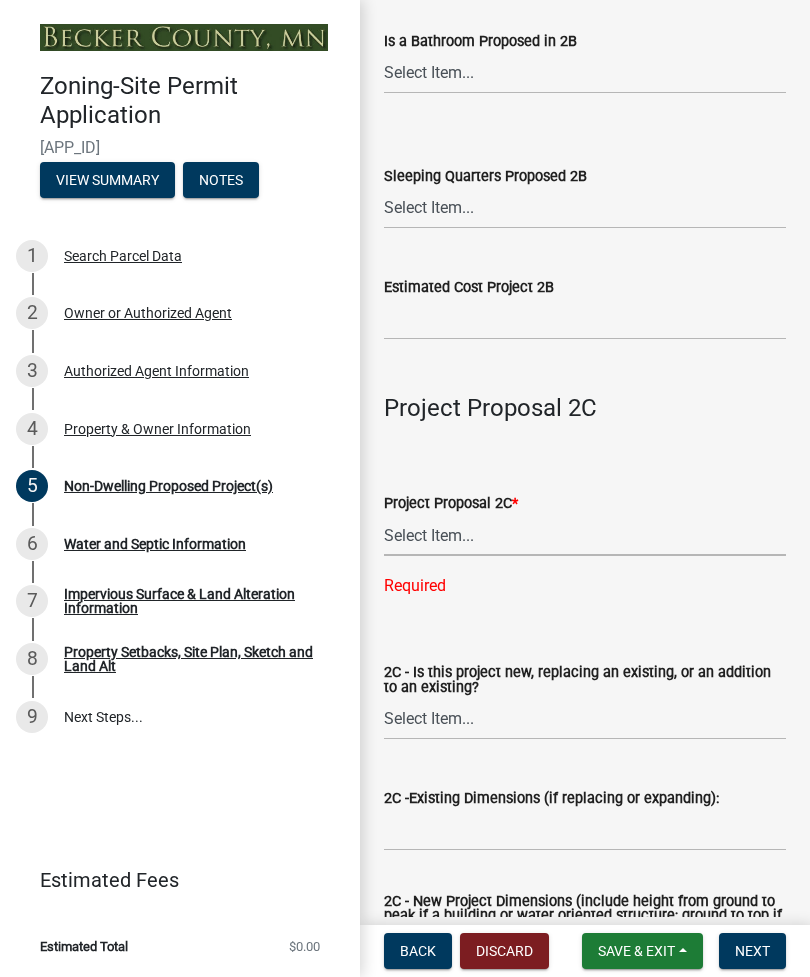 click on "Select Item...   N/A   Commercial Office/Retail Building   Detached Garage   Pole Building   Storage Shed   Fence   Water Oriented Deck   Water Oriented Stairs w/Landing   Water Oriented Boathouse   Water Oriented Screen Porch   Water Oriented Gazebo   Water Oriented Storage Structure   Other Water Oriented Structure   Other" at bounding box center (585, 535) 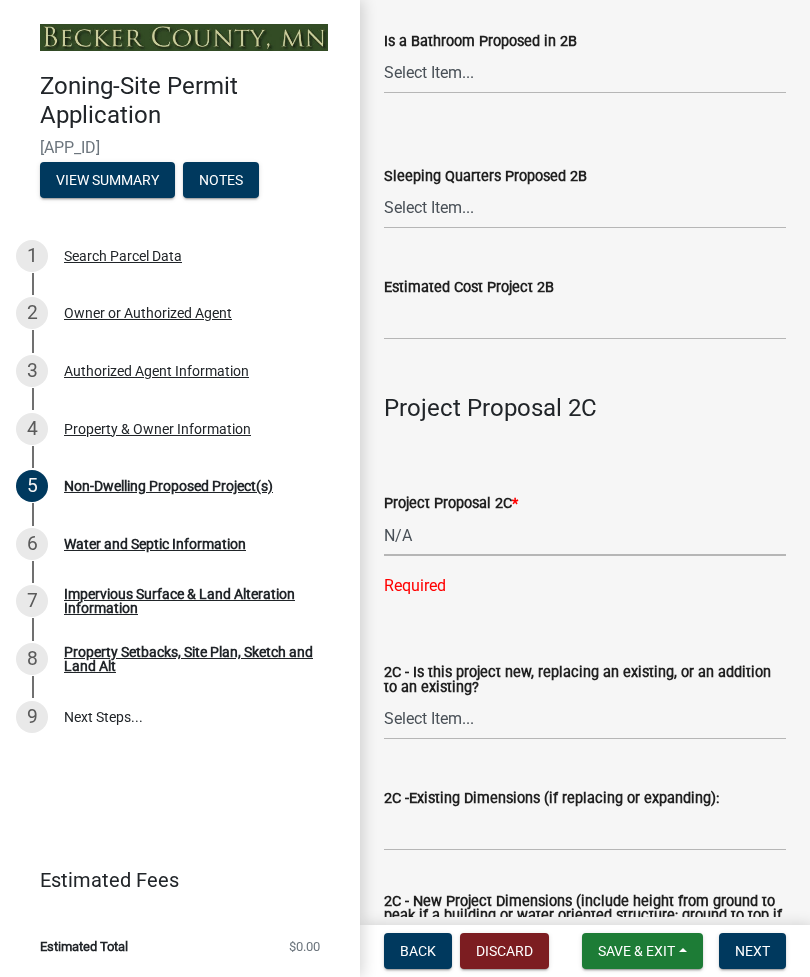 select on "a9a8393f-3c28-47b8-b6d9-84c94641c3fc" 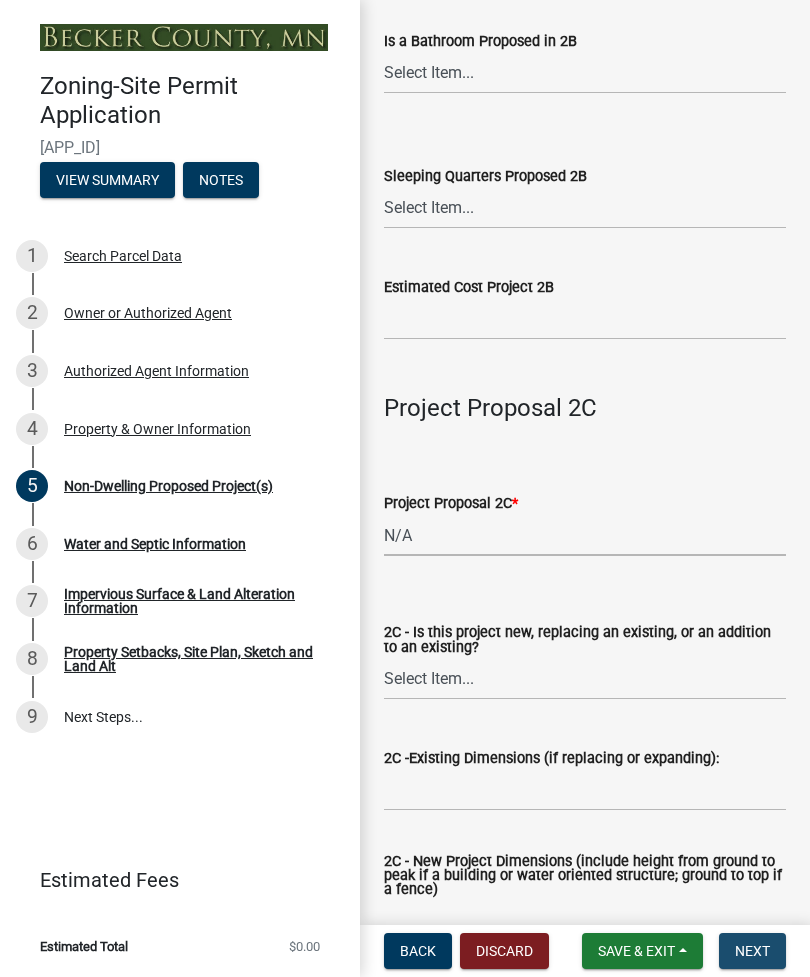 click on "Next" at bounding box center [752, 951] 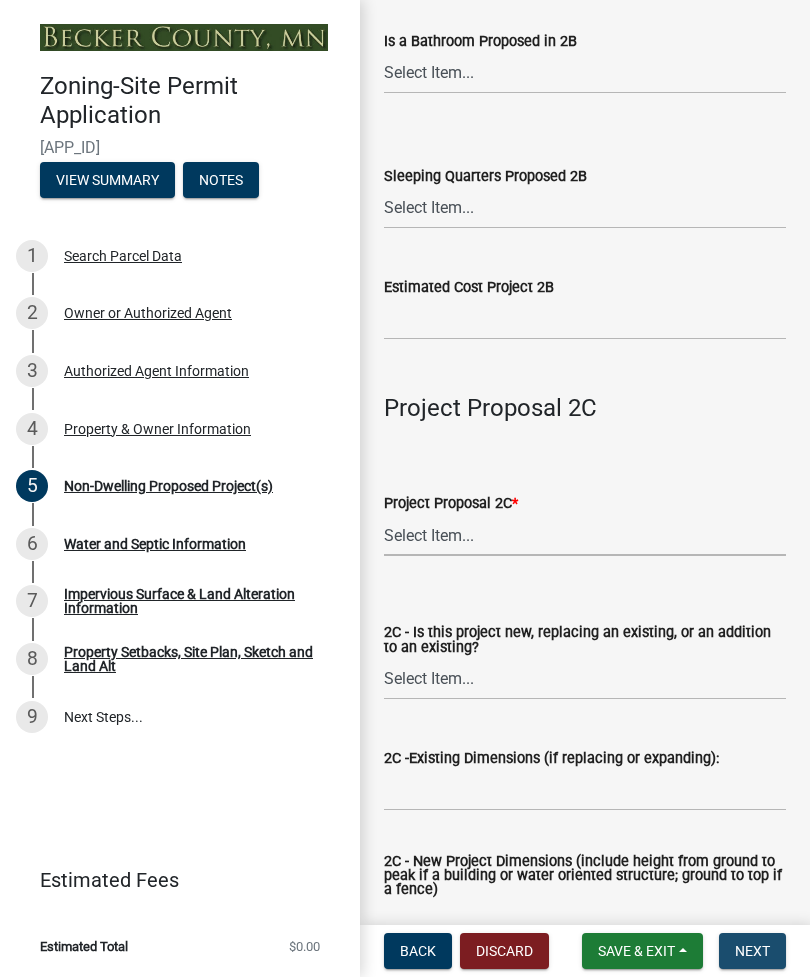 scroll, scrollTop: 0, scrollLeft: 0, axis: both 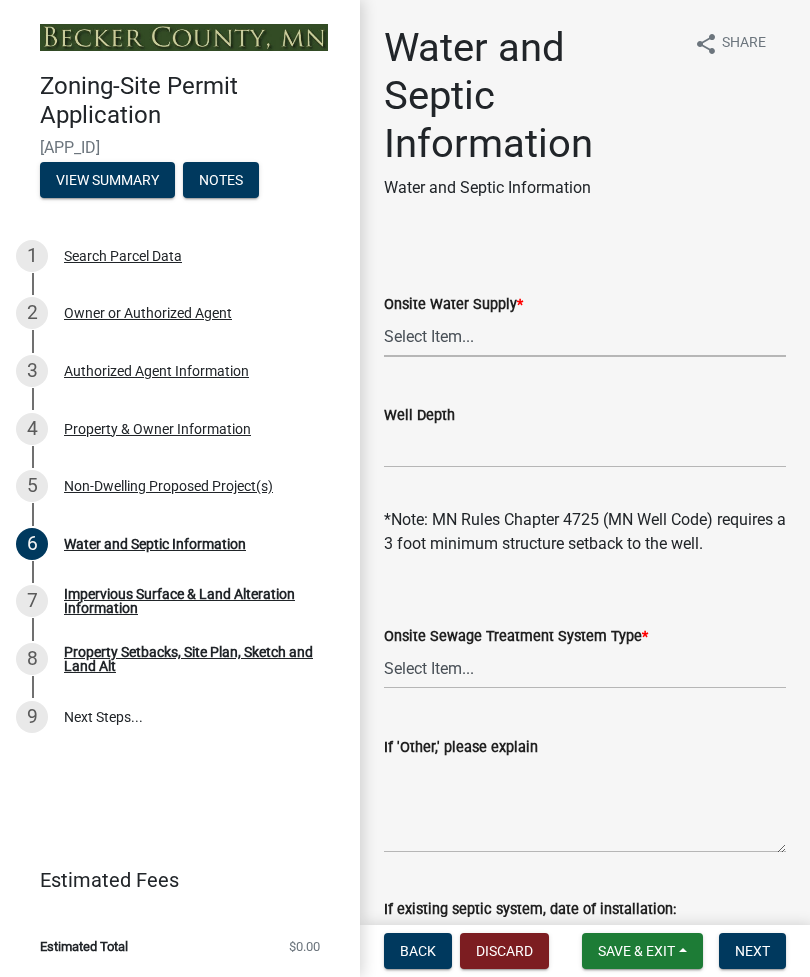 click on "Select Item...   Well   New Well to be Installed   Attached to City Water System   No onsite water or proposed water supply" at bounding box center (585, 336) 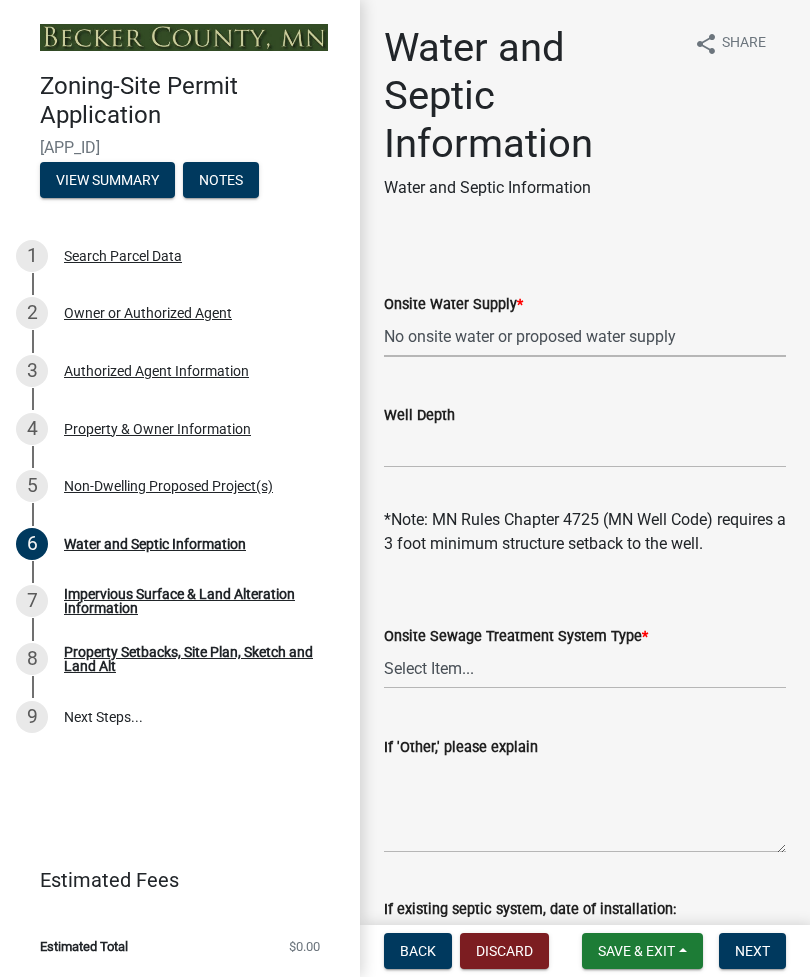 select on "36c179e4-d9bc-4e26-9fa7-a2562bd8114c" 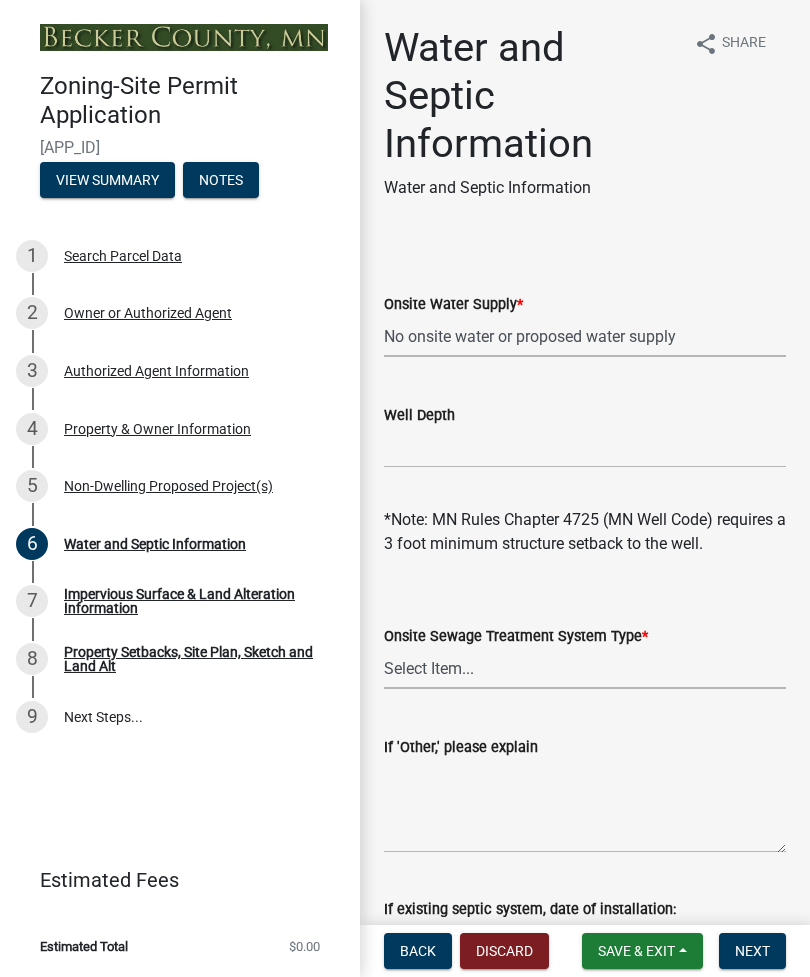 click on "Select Item...   No existing or proposed septic   Proposed New or Corrected Septic application submitted   Tank and Drainfield   Holding Tank   Attached to City Septic System   Other" at bounding box center [585, 668] 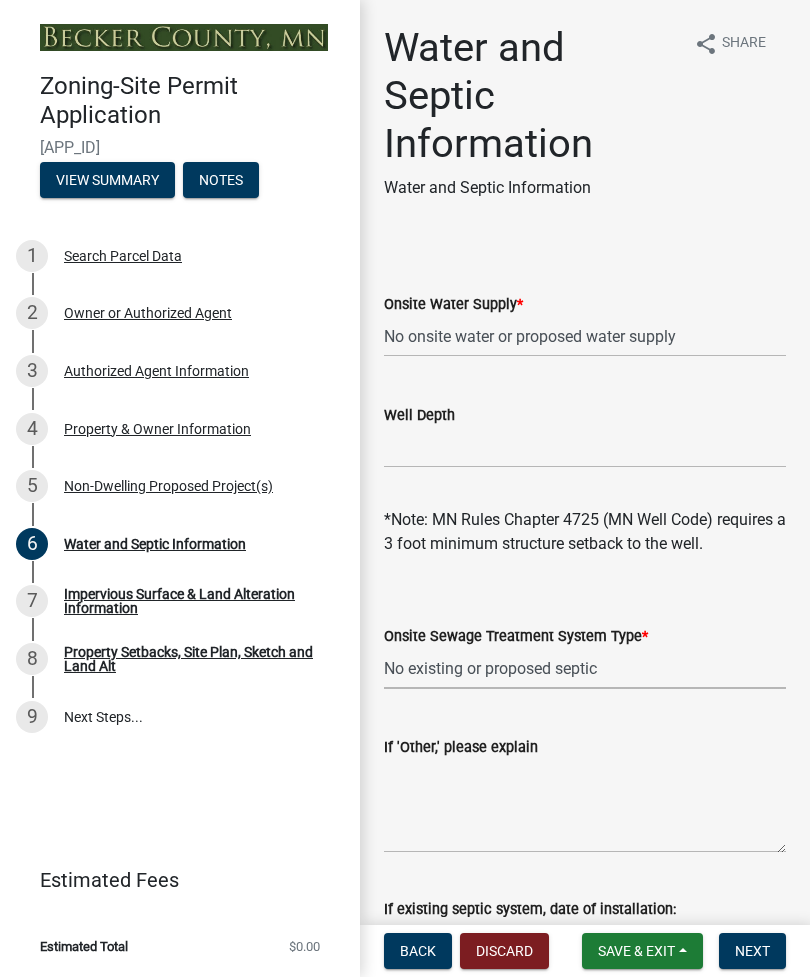 select on "a01a1fb1-1490-43e2-af36-29ac4cf5629f" 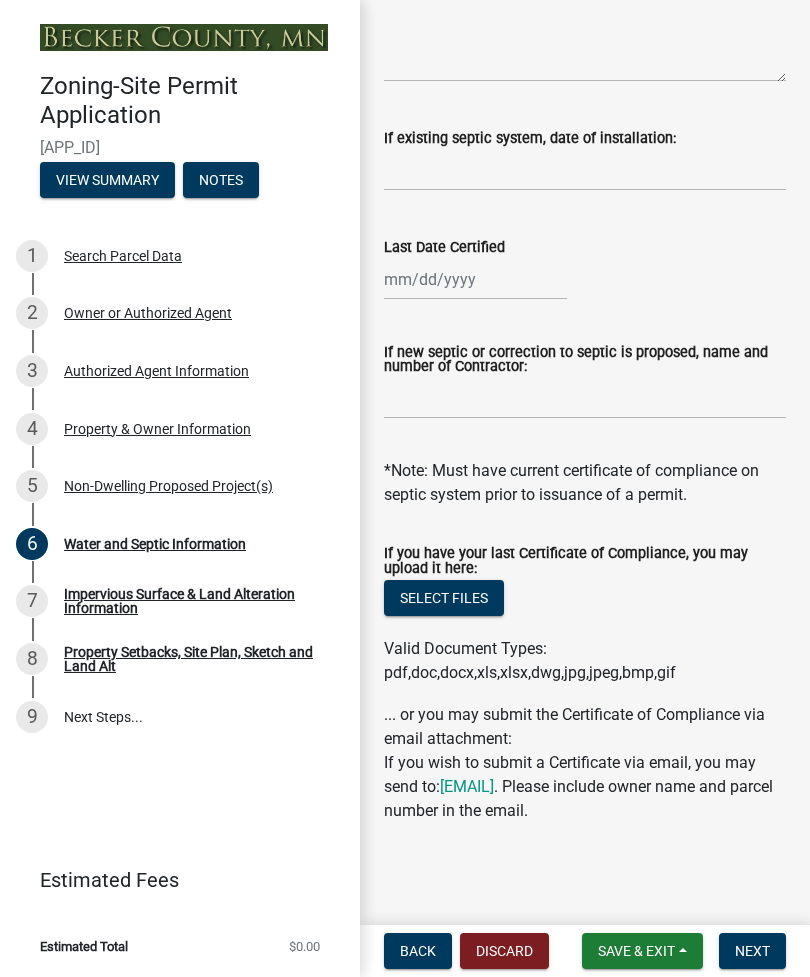 scroll, scrollTop: 772, scrollLeft: 0, axis: vertical 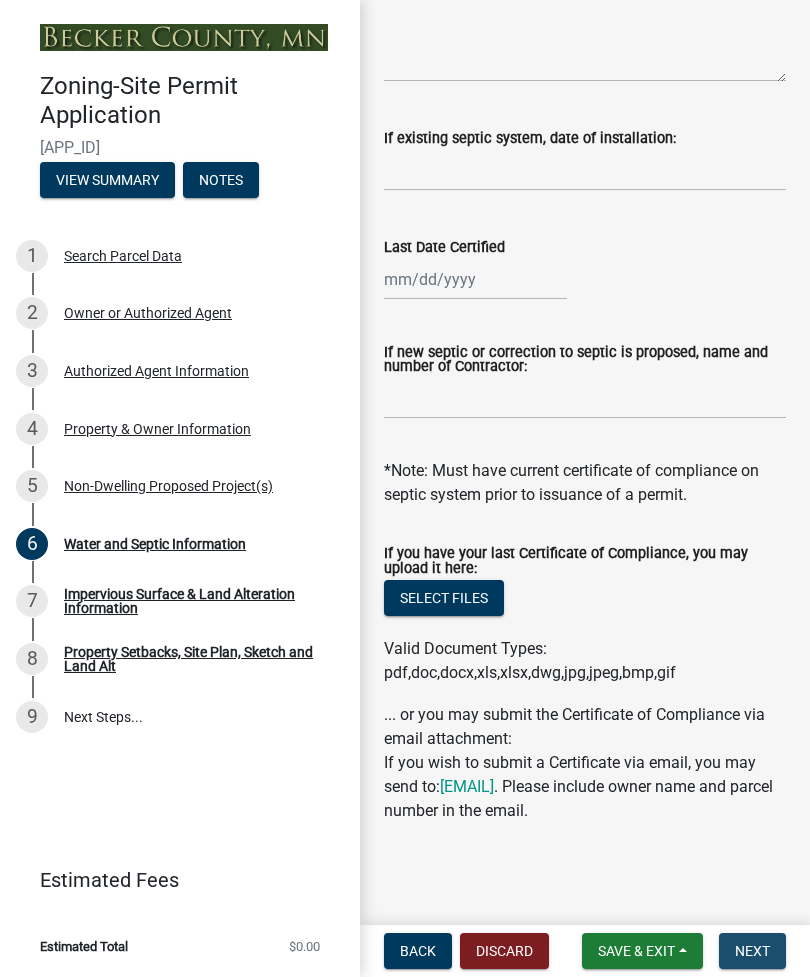 click on "Next" at bounding box center [752, 951] 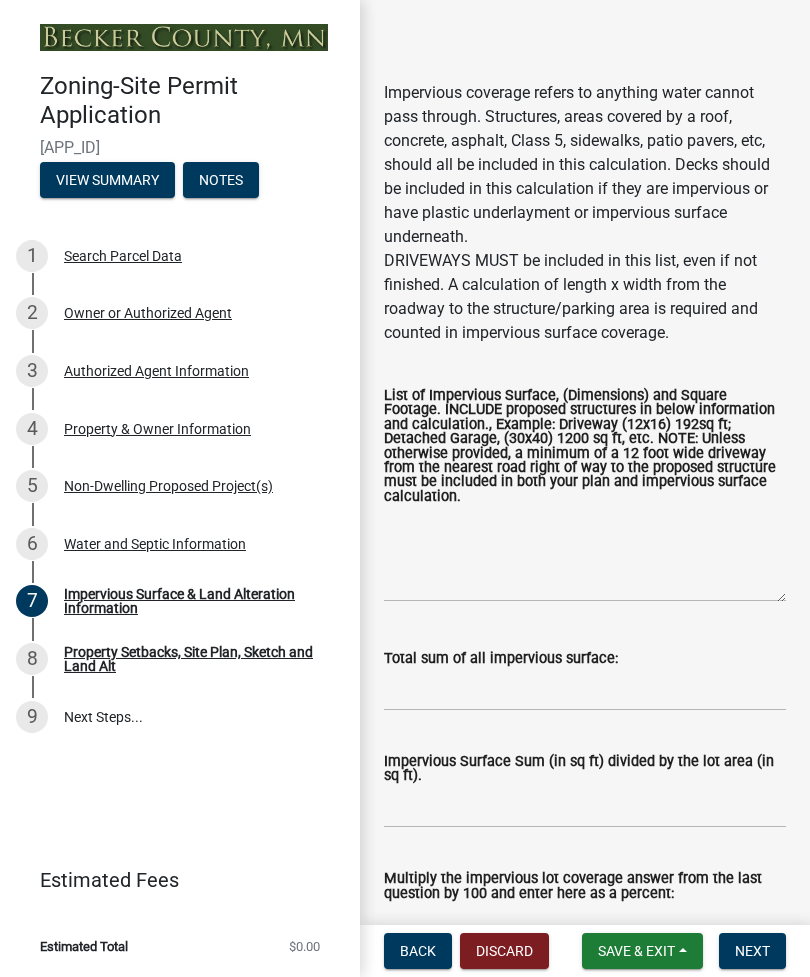 scroll, scrollTop: 309, scrollLeft: 0, axis: vertical 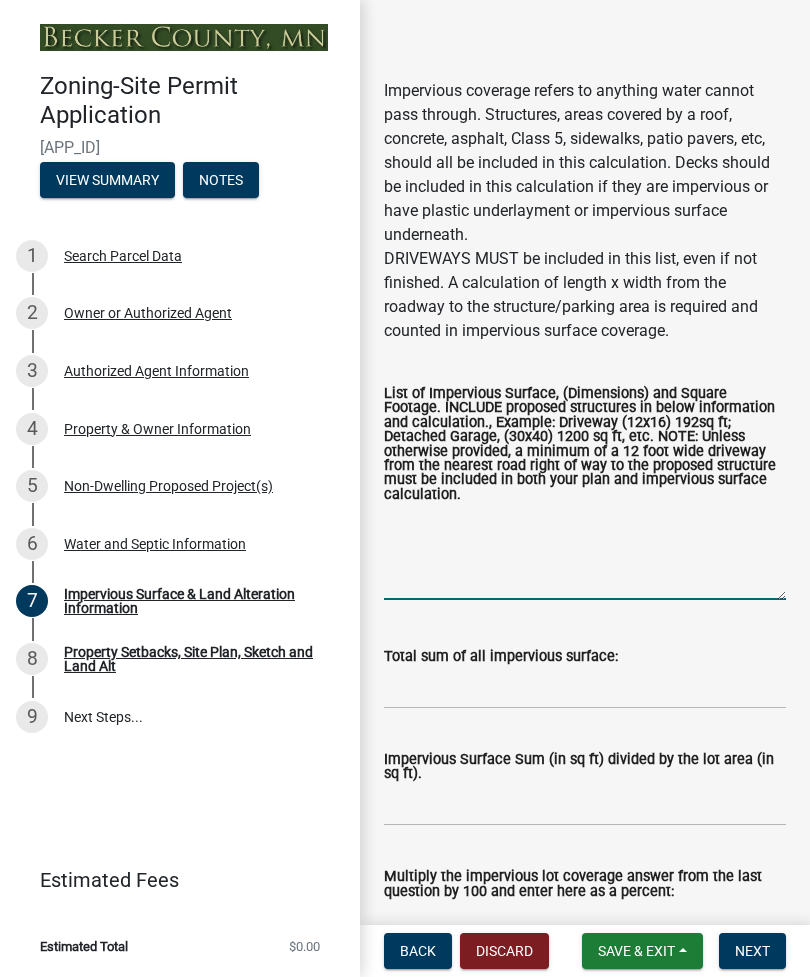 click on "List of Impervious Surface, (Dimensions) and Square Footage.  INCLUDE proposed structures in below information and calculation., Example: Driveway (12x16) 192sq ft; Detached Garage, (30x40) 1200 sq ft, etc.
NOTE: Unless otherwise provided, a minimum of a 12 foot wide driveway from the nearest road right of way to the proposed structure must be included in both your plan and impervious surface calculation." at bounding box center [585, 553] 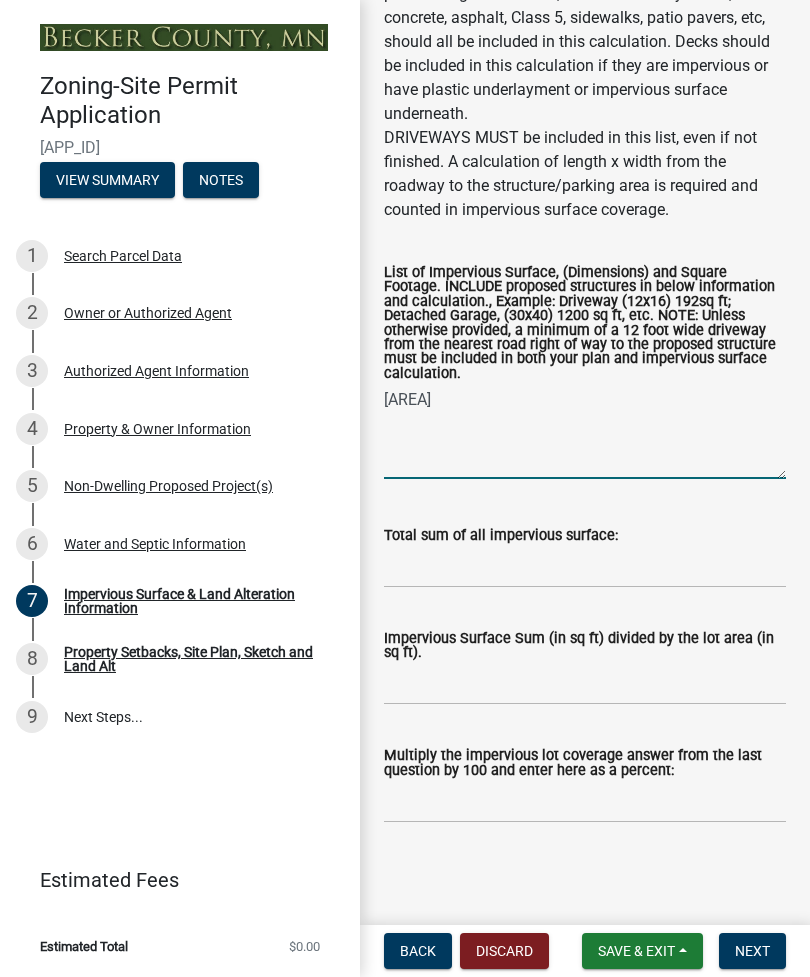 scroll, scrollTop: 429, scrollLeft: 0, axis: vertical 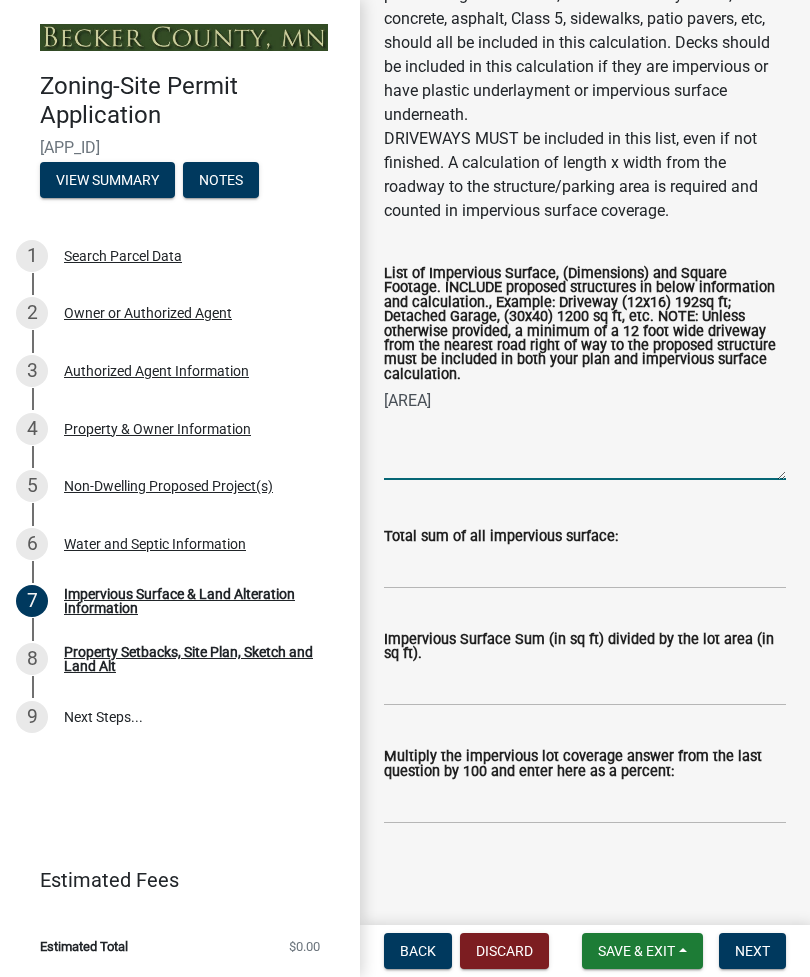 click on "[AREA]" at bounding box center (585, 433) 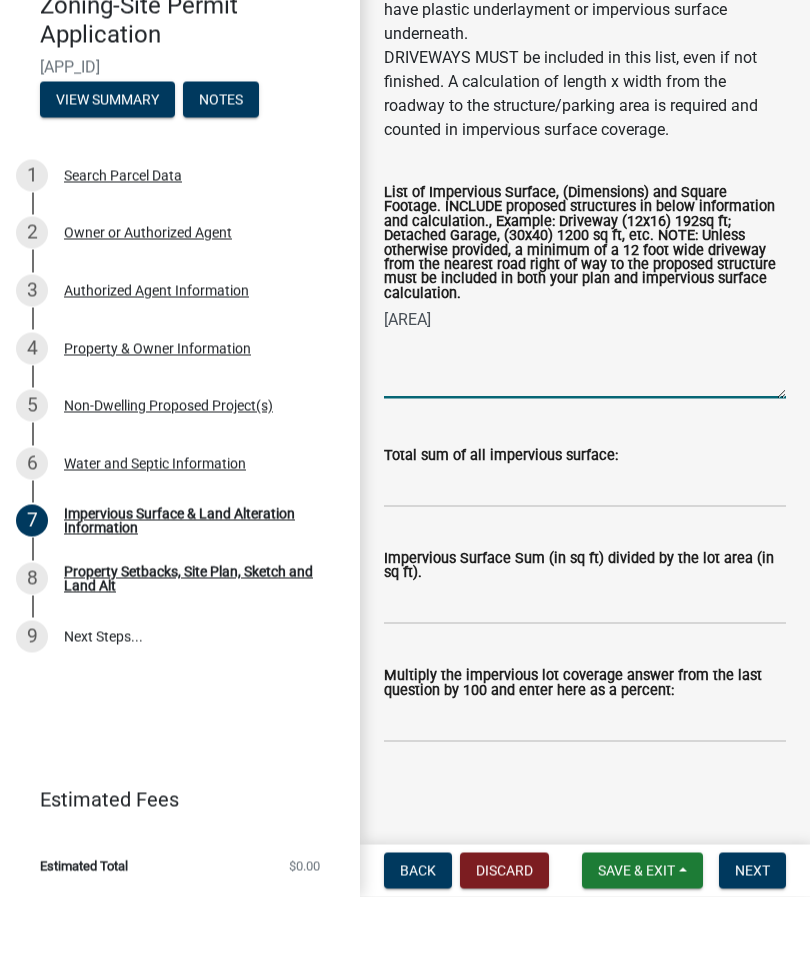 scroll, scrollTop: 429, scrollLeft: 0, axis: vertical 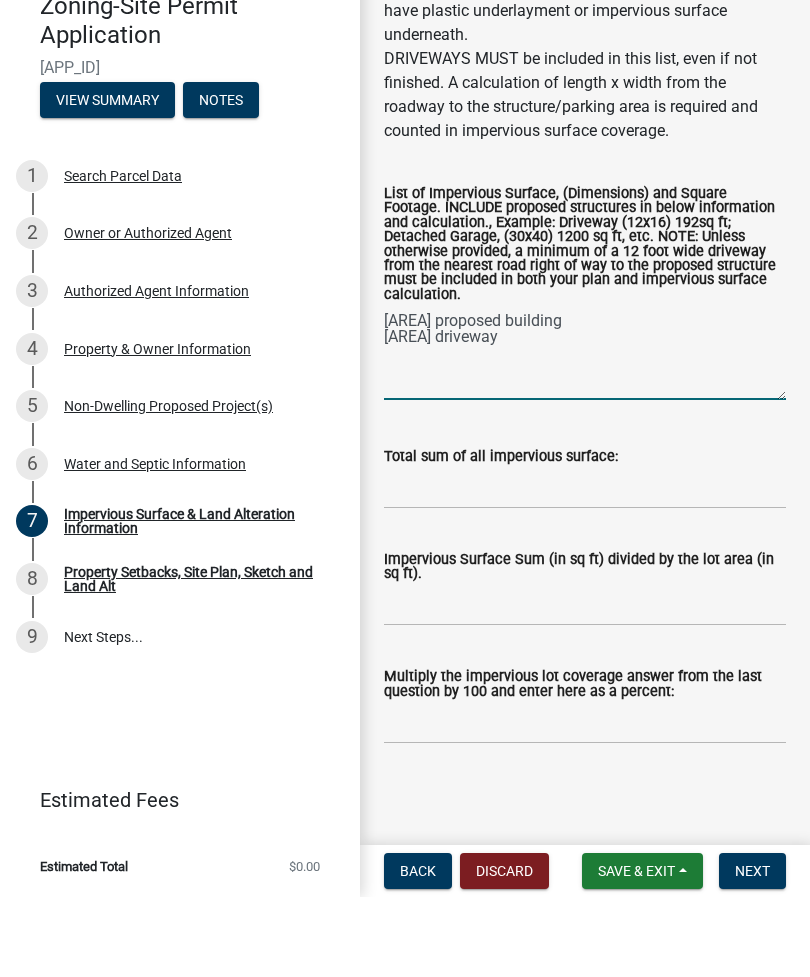 type on "[AREA] proposed building
[AREA] driveway" 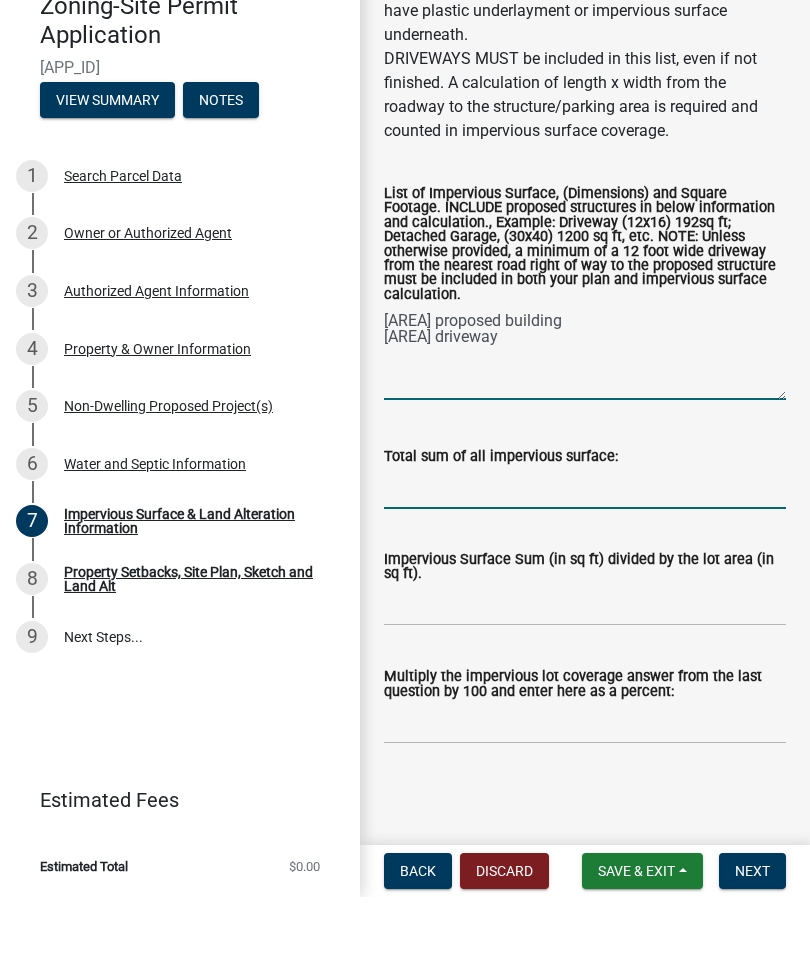 click on "Total sum of all impervious surface:" at bounding box center (585, 568) 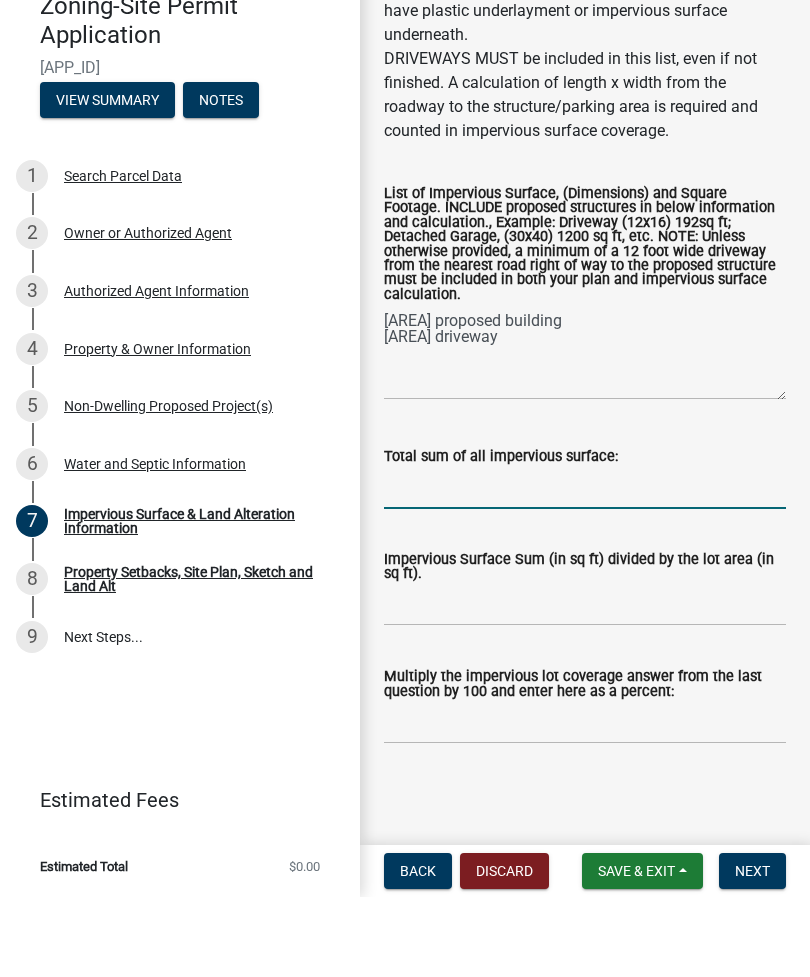 type on "2" 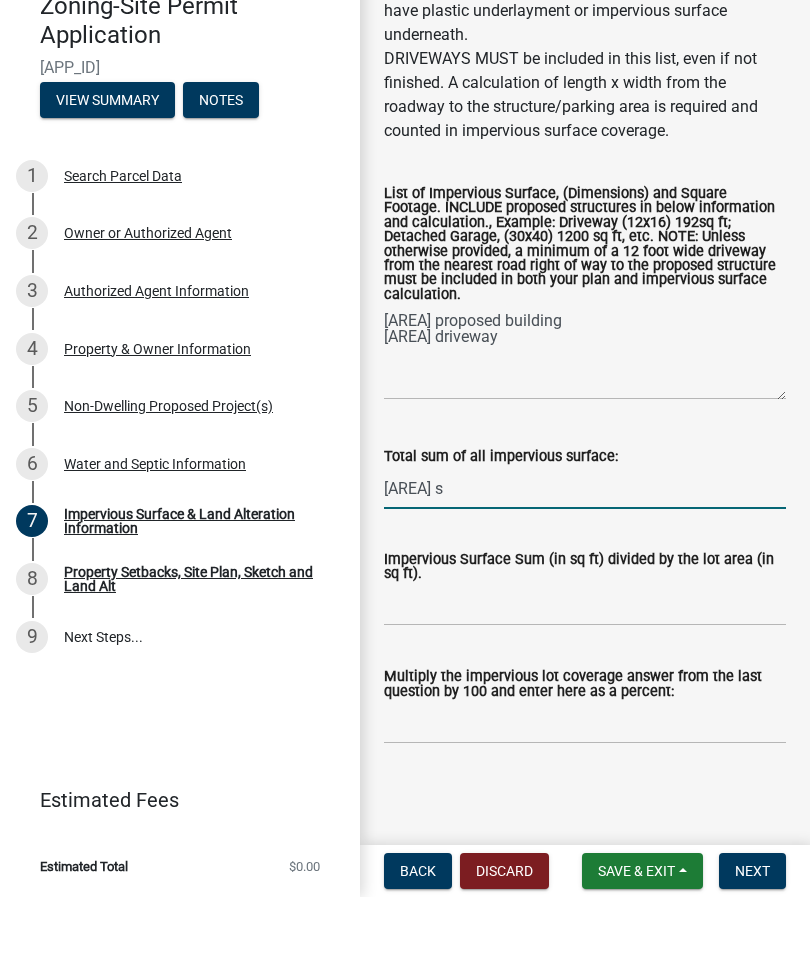 type on "[AREA]" 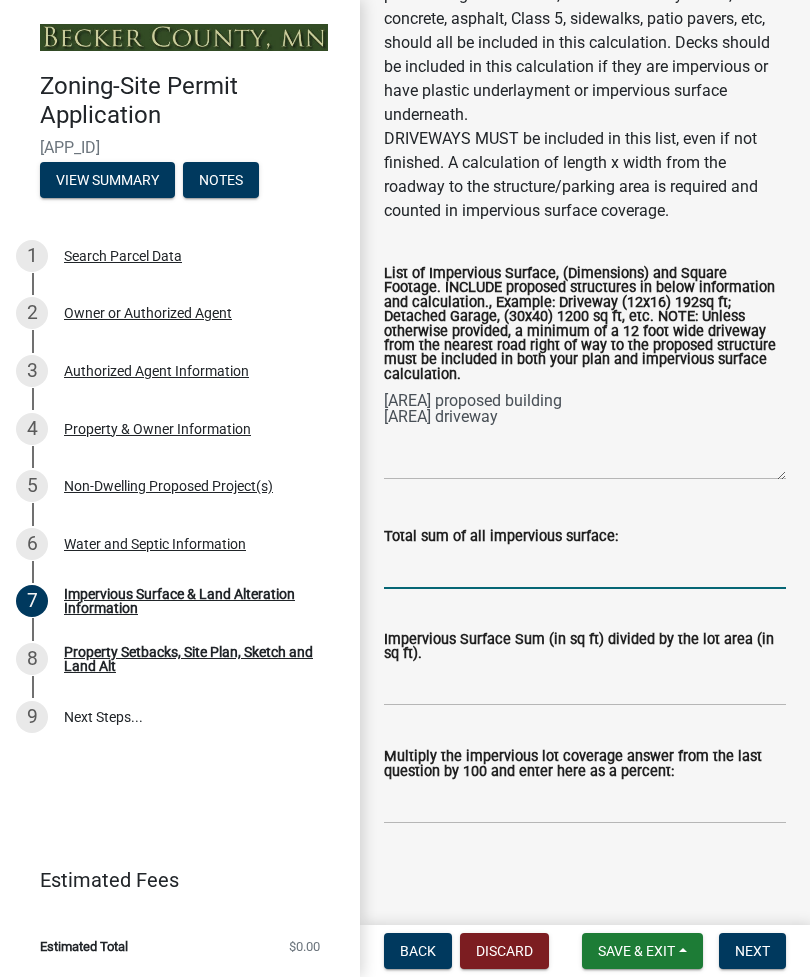 click on "Total sum of all impervious surface:" at bounding box center (585, 568) 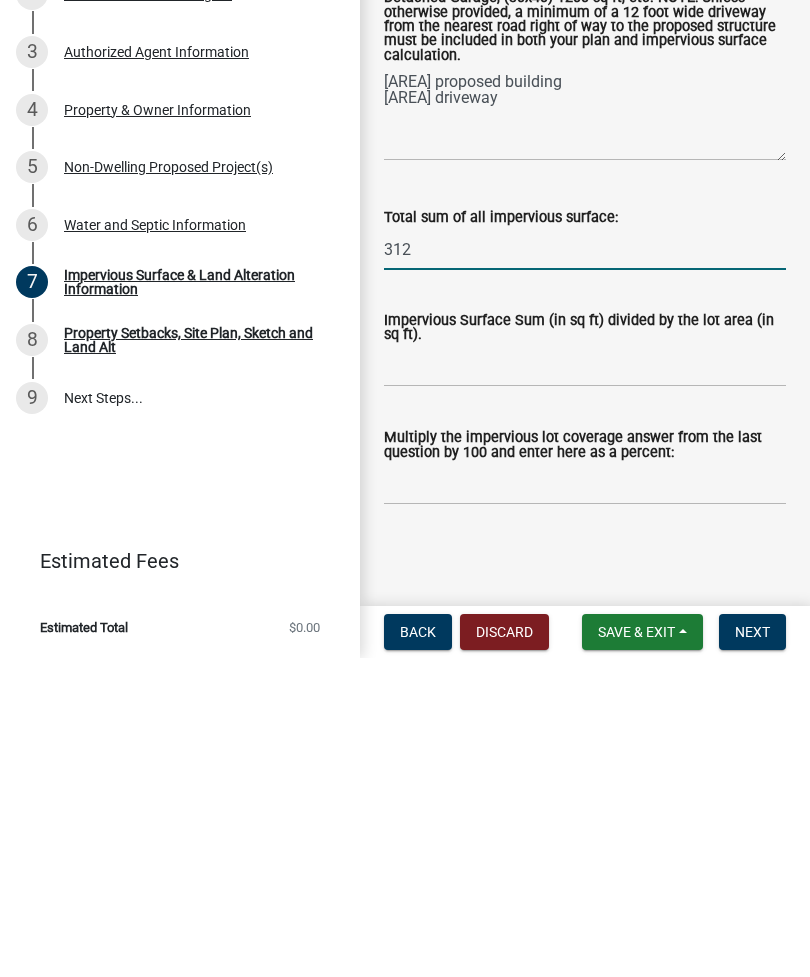 type on "312" 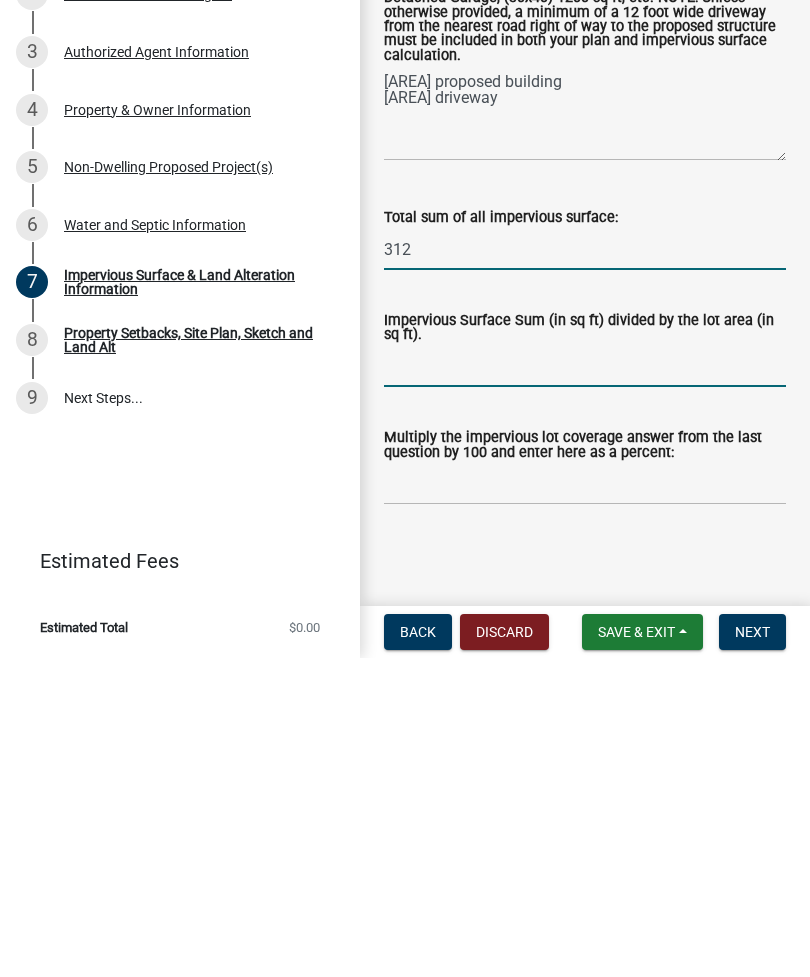 click on "Impervious Surface Sum (in sq ft) divided by the lot area (in sq ft)." at bounding box center (585, 685) 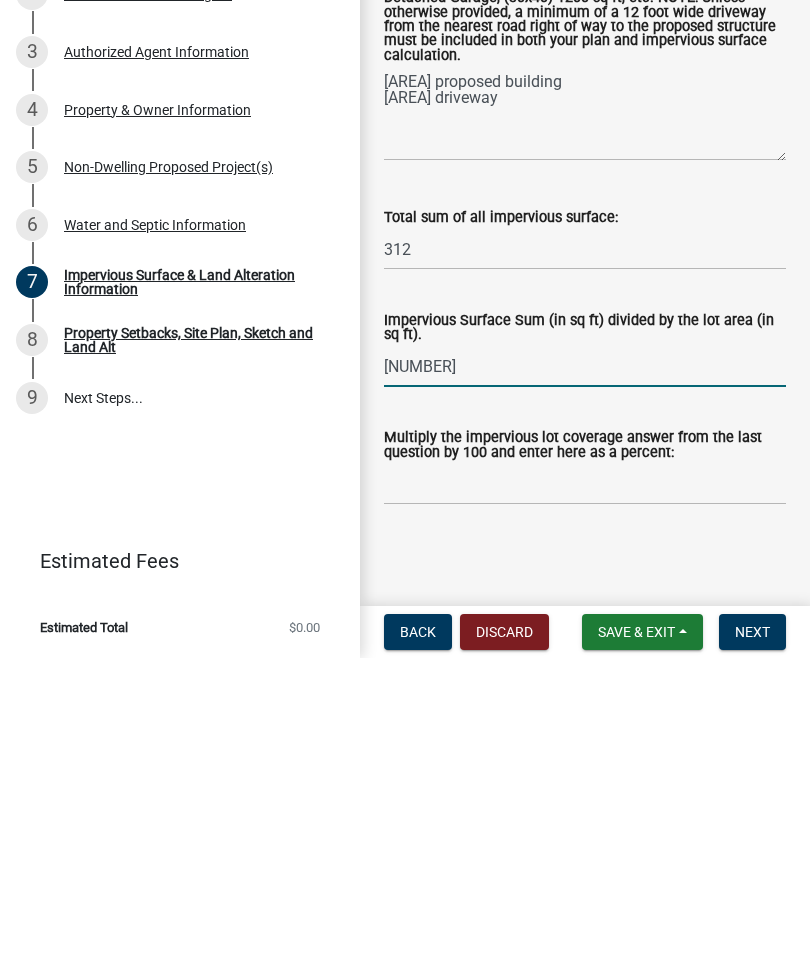 type on "[NUMBER]" 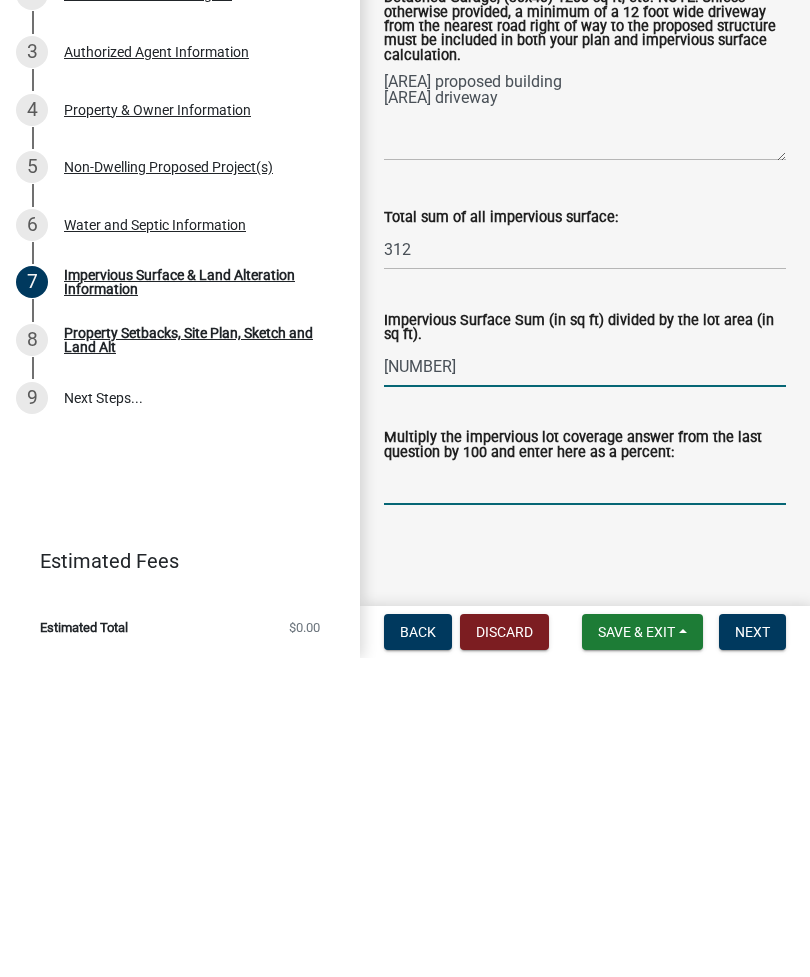 click on "Multiply the impervious lot coverage answer from the last question by 100 and enter here as a percent:" at bounding box center [585, 803] 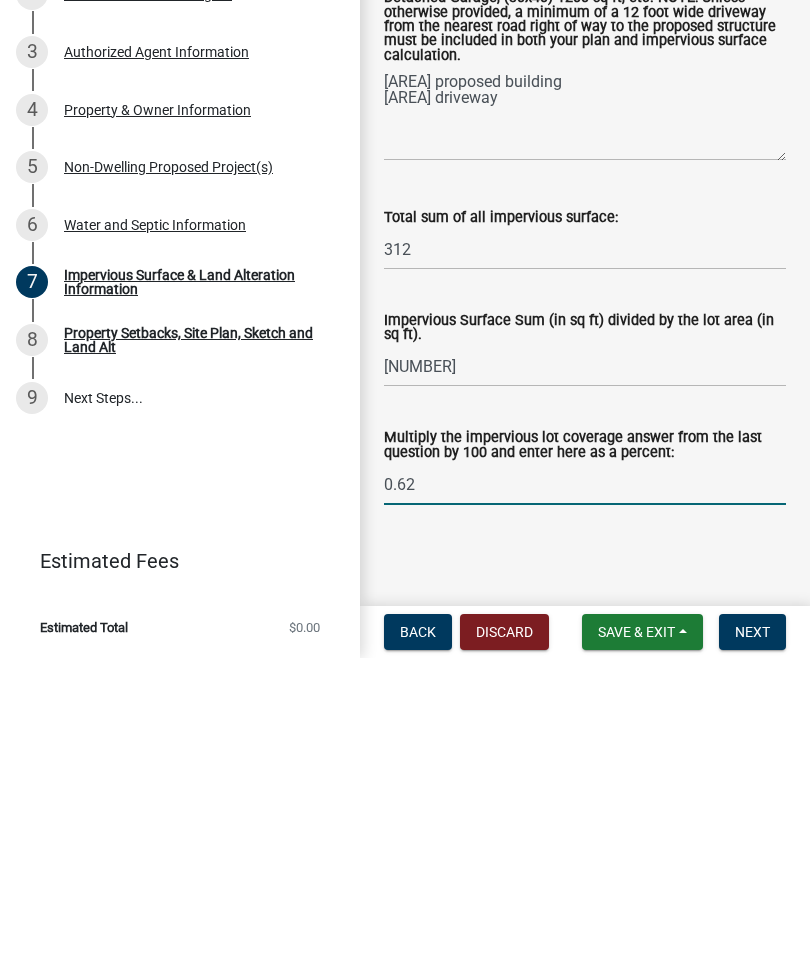 type on "0.62%" 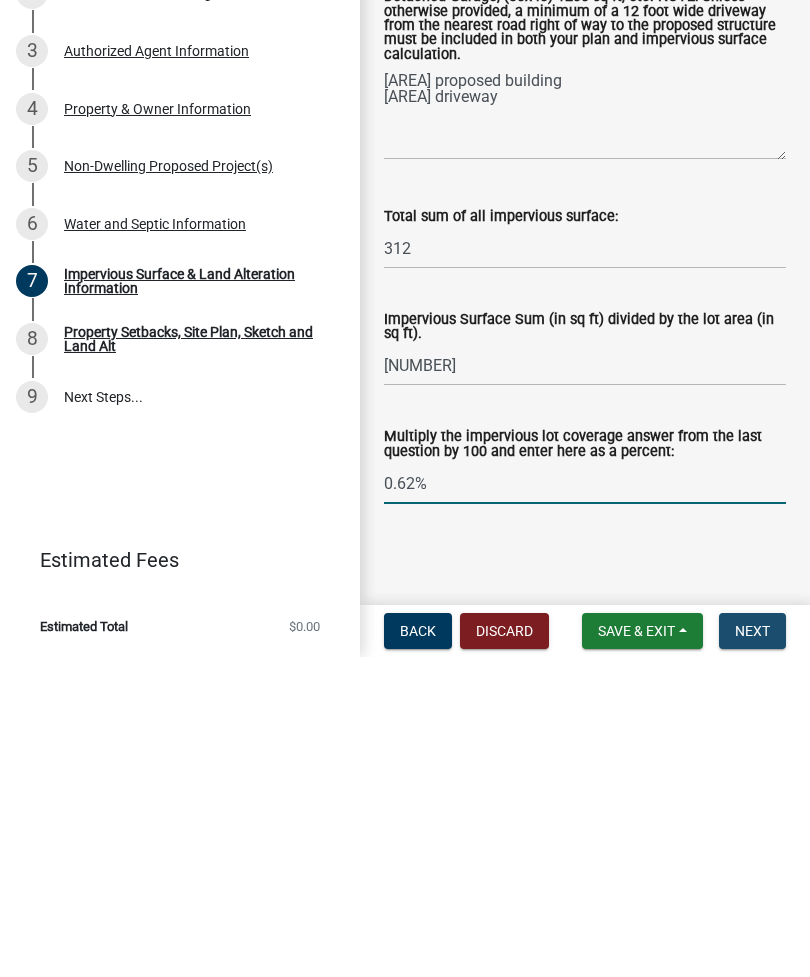click on "Next" at bounding box center (752, 951) 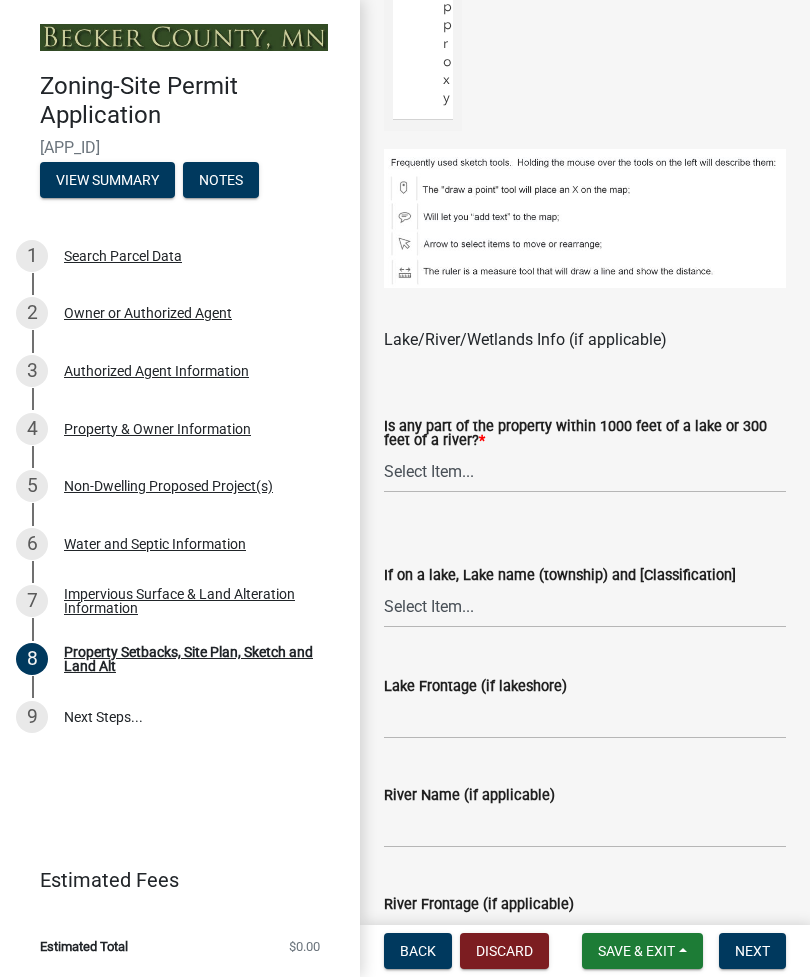 scroll, scrollTop: 1806, scrollLeft: 0, axis: vertical 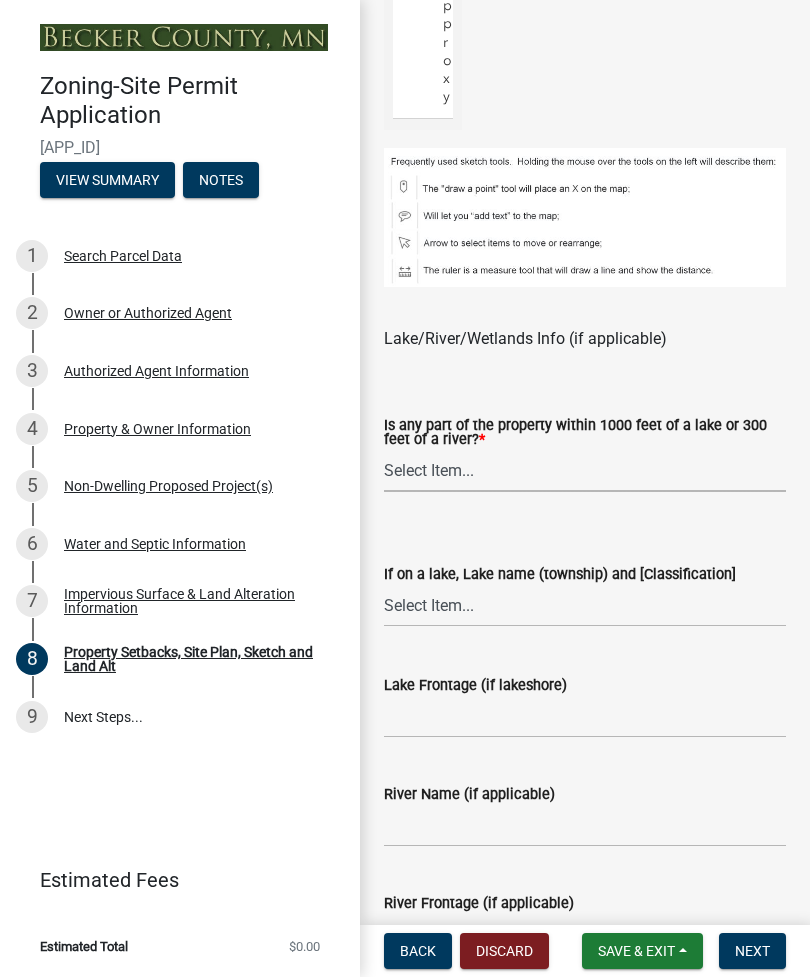 click on "Select Item...   Shoreland-Riparian (Property is bordering a lake, river or stream)   Shoreland-Non-Riparian (Property is within 1000 ft of a lake, stream or river but does not border the water)   Non-Shoreland (Property is more than 1000 ft from a lake and more than 300 ft from a river or stream)" at bounding box center (585, 471) 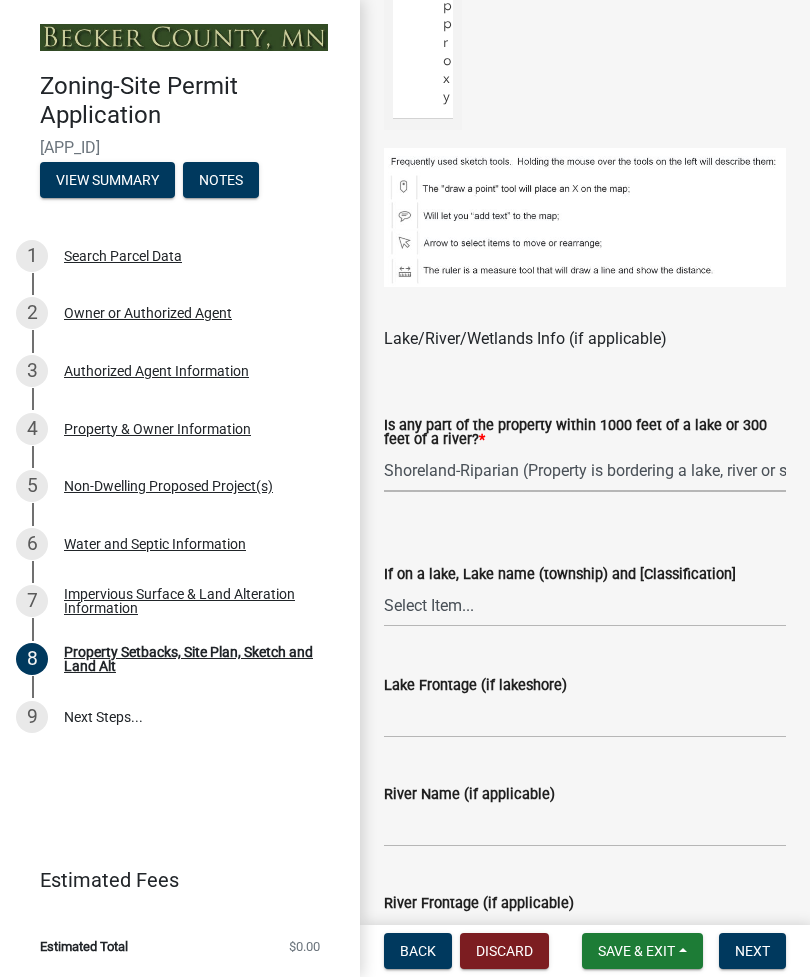 select on "7b13c63f-e699-4112-b373-98fbd28ec536" 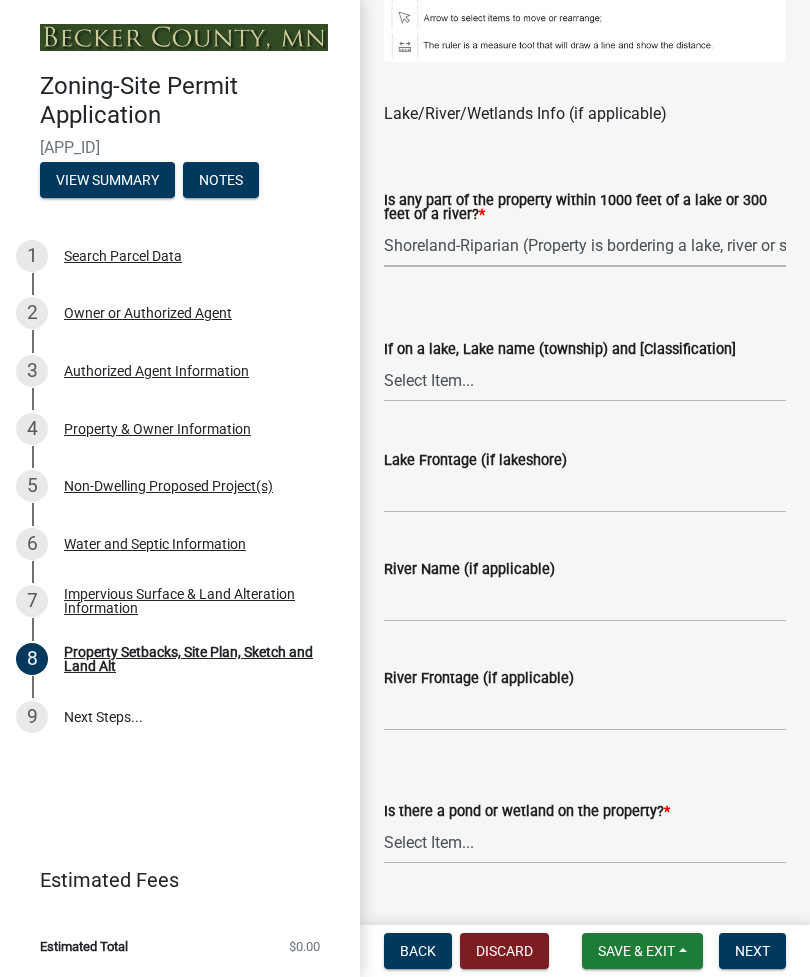 scroll, scrollTop: 2039, scrollLeft: 0, axis: vertical 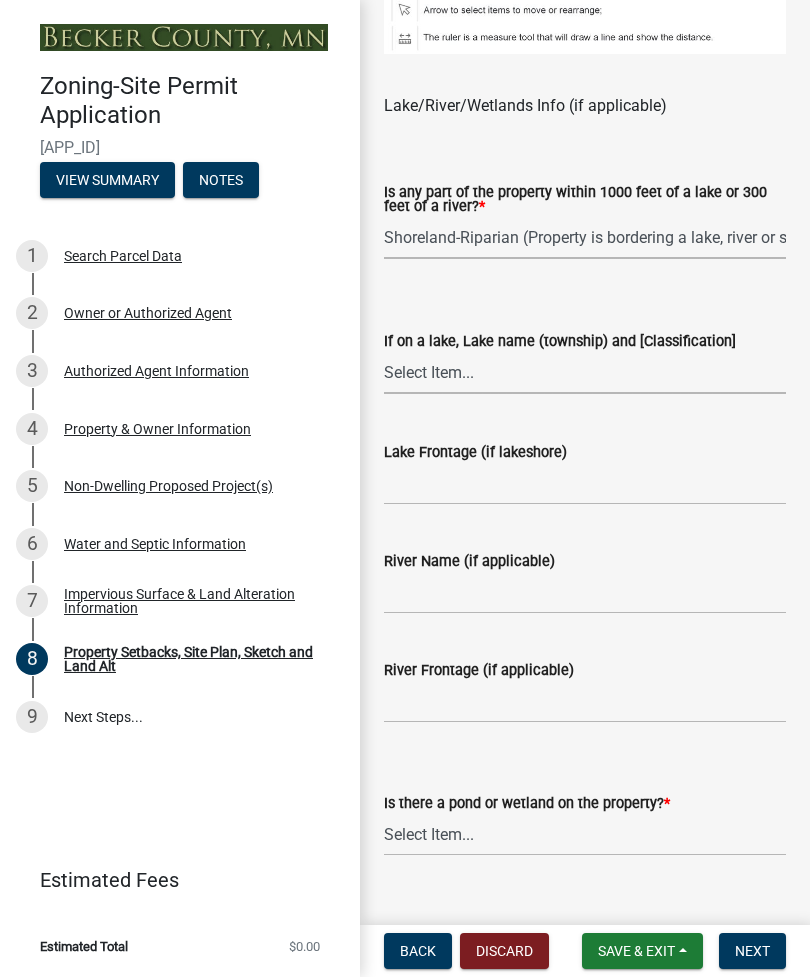 click on "Select Item...   My lake is not listed below   Abbey (Lake View) [NE Tier 2]   Abners (Savannah) [NE Tier 3]   Acorn (Burlington) [RD]   Albertson (Burlington) [RD]   Anderson (Callaway) [NE Tier 1]   Anderson (Lake Park) [NE]   Apple (Spring Creek) [NE Tier 1]   Arrow (Lake Eunice) [NE Tier 2]   Aspinwall (Pine Point & Round Lake) [NE Tier 3]   Audubon (Audubon) [RD]   Axberg(Main Basin) (Lake Park) [NE Tier 2]   Bad Boy (Maple Grove) [NE Tier 3]   Bad Medicine (Forest) [RD]   Baker (White Earth & Spring Creek) [GD]   Balke (Atlanta) [NE Tier 1]   Ballard (Height of Land S) [NE Tier 3]   Balsam (Holmesville) [NE Tier 3]   Banana (Spring Creek) [NE Tier 1]   Bass (Forest) [RD]   Bass (Lake Eunice) [NE Tier 2]   Bass (Maple Grove) [NE Tier 3]   Bass (Shell Lake & Carsonville) [NE Tier 3]   Basswood (Forest) [NE Tier 3]   Bay (Hamden) [NE Tier 1]   Becker (Maple Grove) [NE Tier 3]   Beeber (Cormorant) [NE Tier 2]   Beer (Detroit) [NE Tier 2]   Bergerson (Cormorant) [NE Tier 2]   Bijou (Lake Park) [RD]" at bounding box center [585, 373] 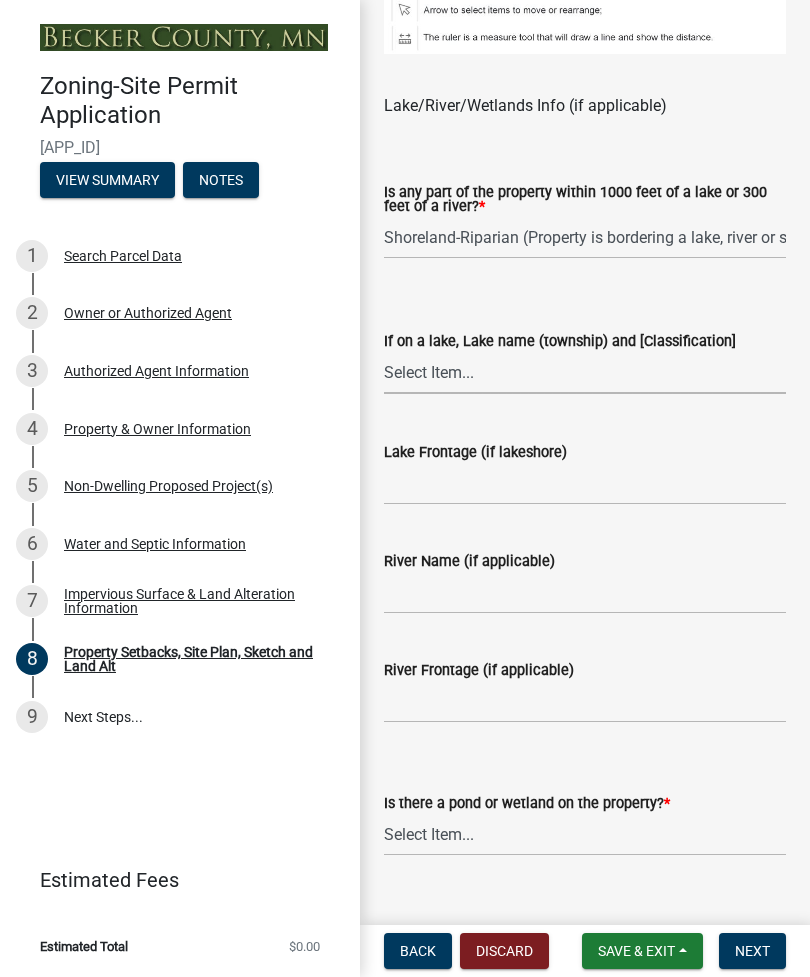 select on "[UUID]" 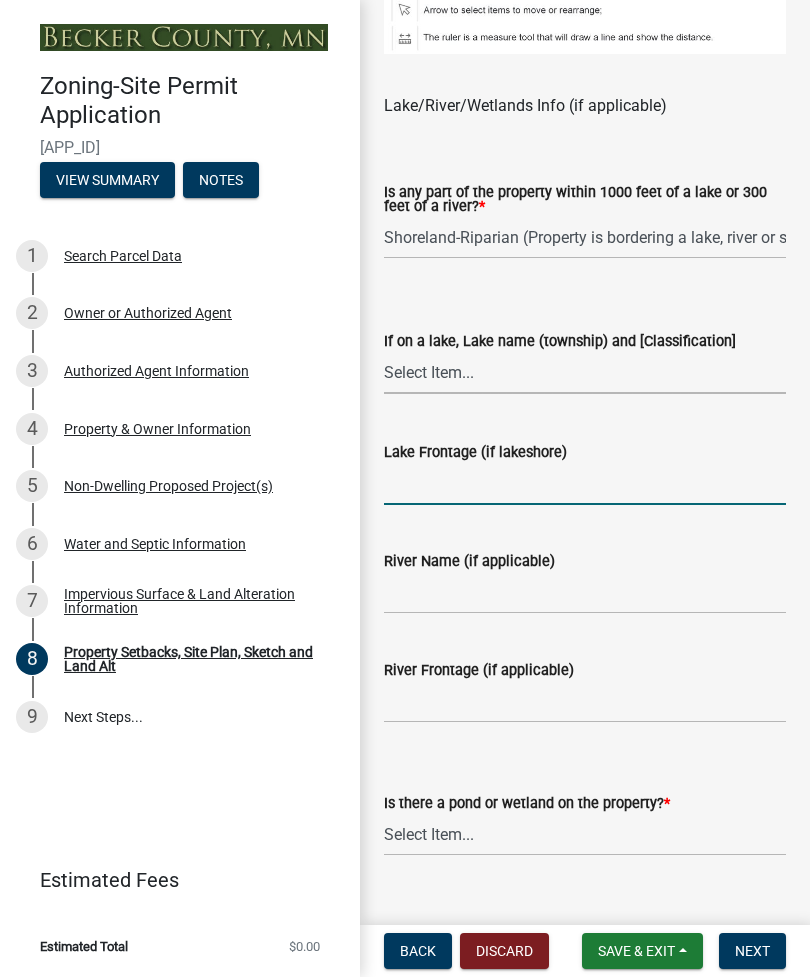 click on "Lake Frontage (if lakeshore)" at bounding box center [585, 484] 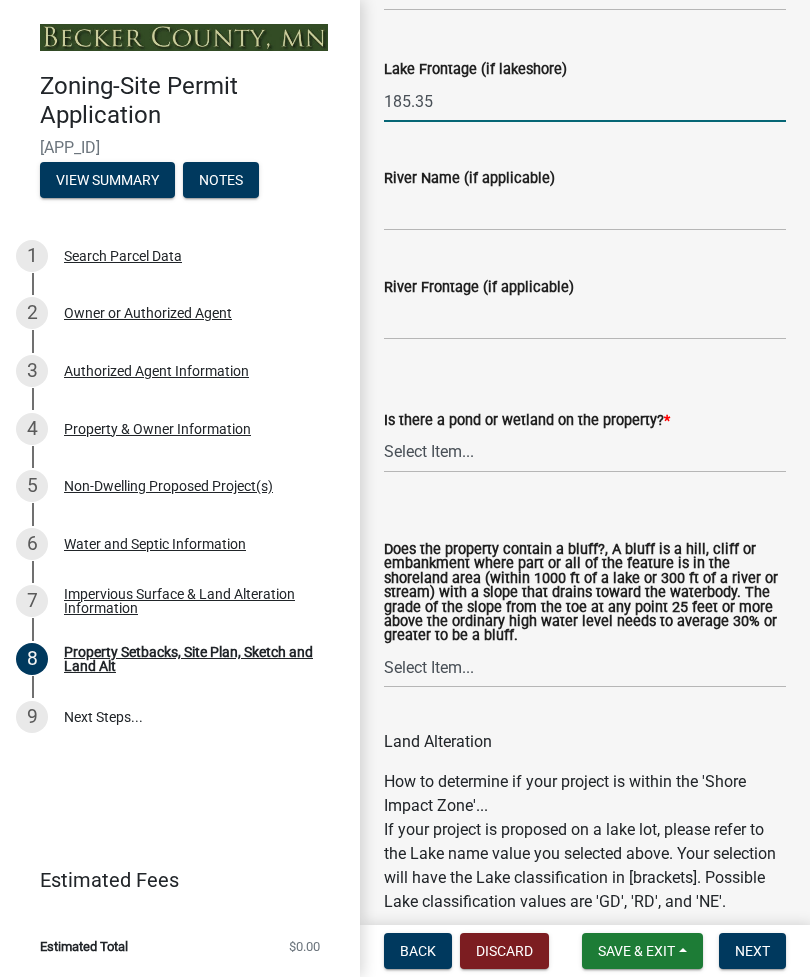 scroll, scrollTop: 2427, scrollLeft: 0, axis: vertical 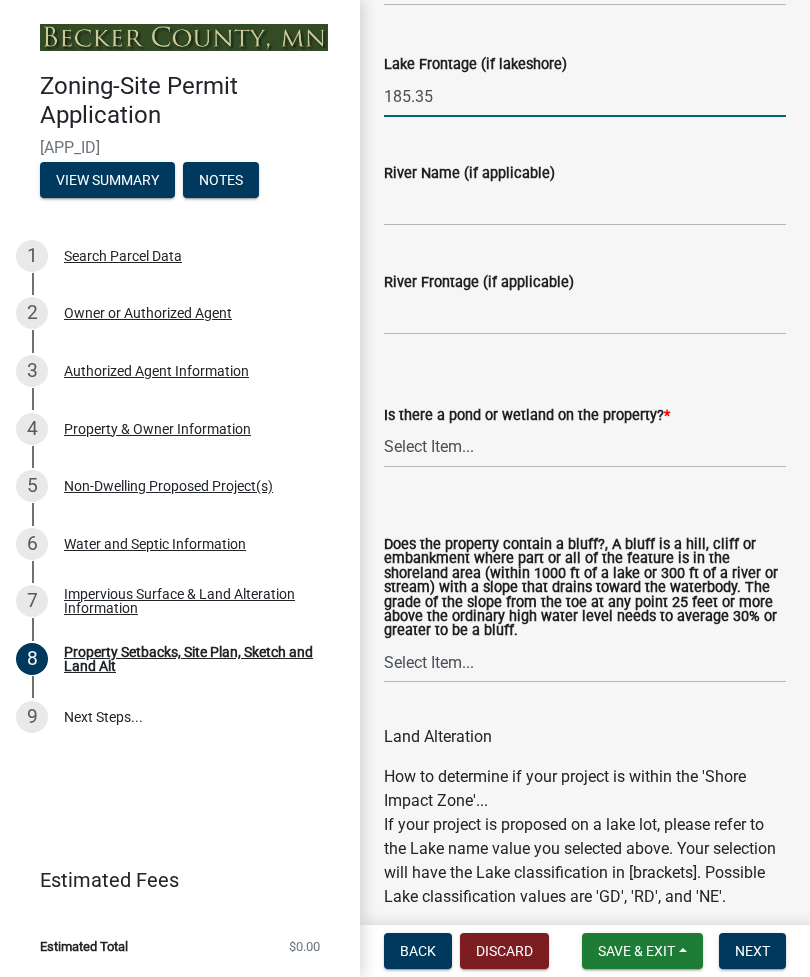 type on "185.35" 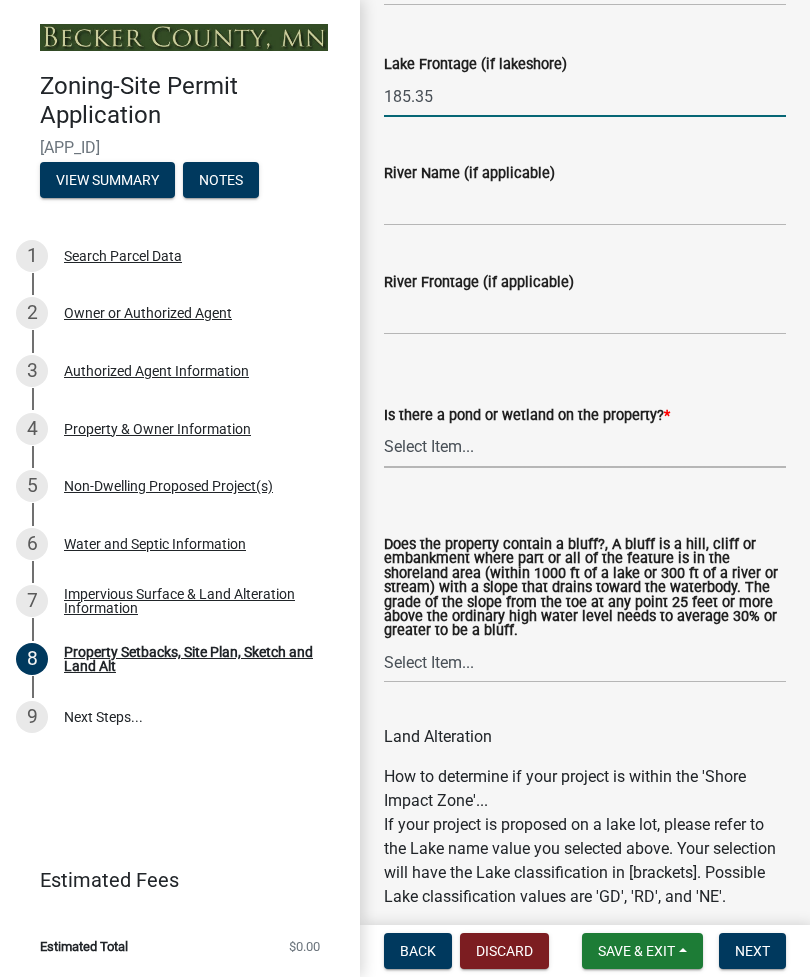 click on "Select Item...   Yes   No" at bounding box center (585, 447) 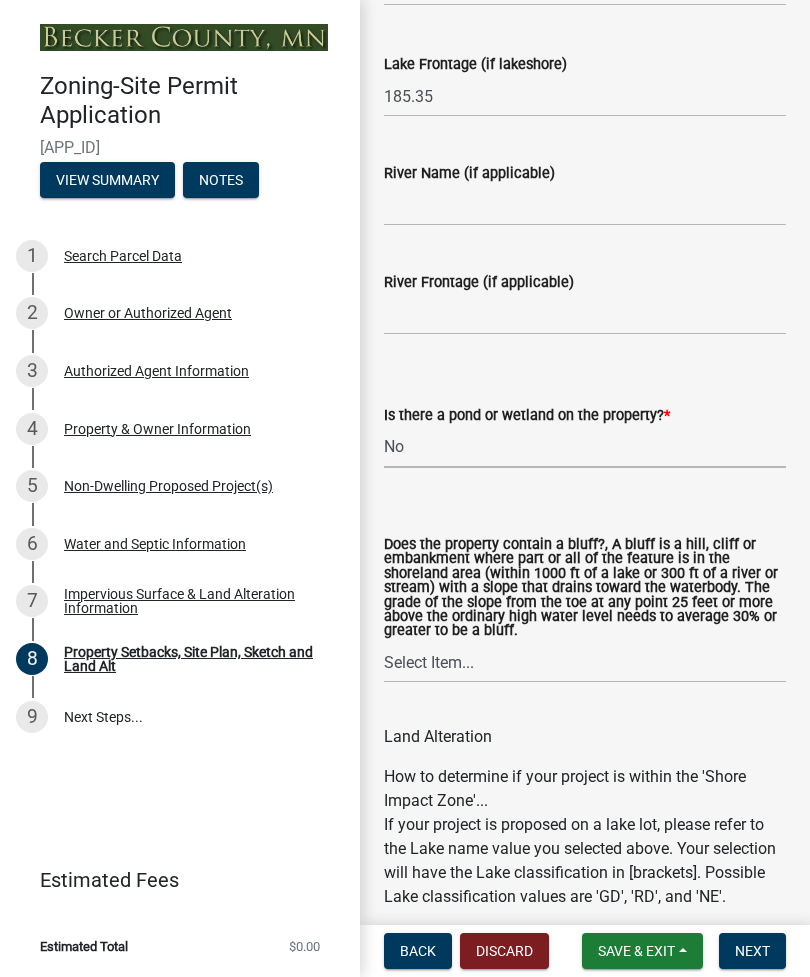 select on "b56a4575-9846-47cf-8067-c59a4853da22" 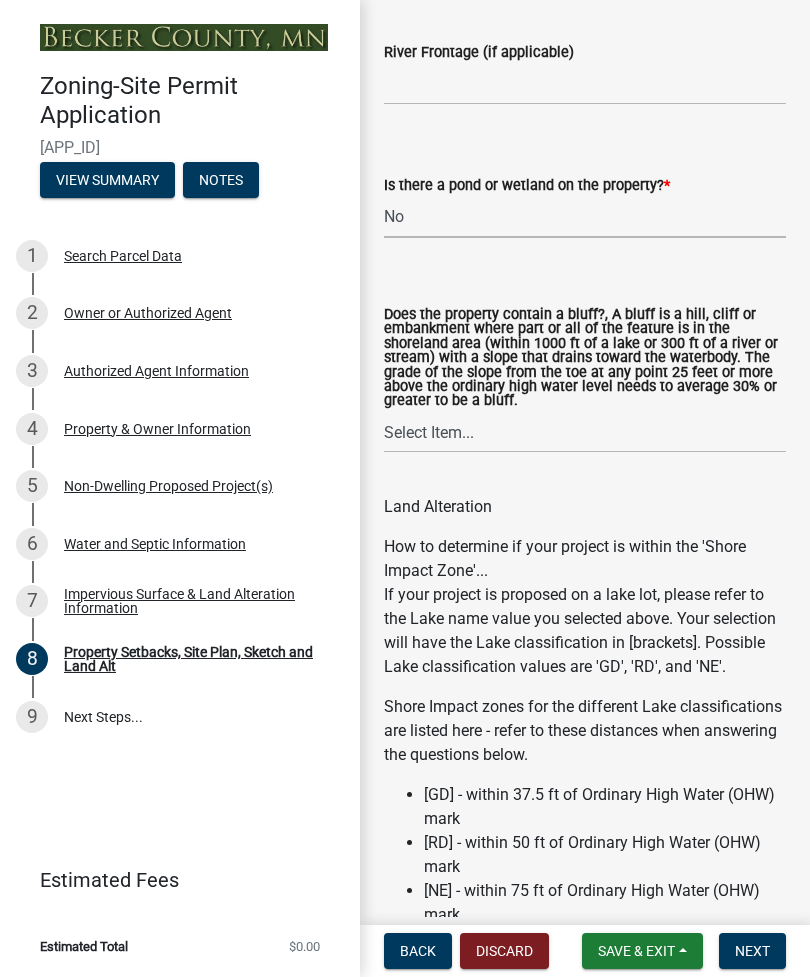 scroll, scrollTop: 2664, scrollLeft: 0, axis: vertical 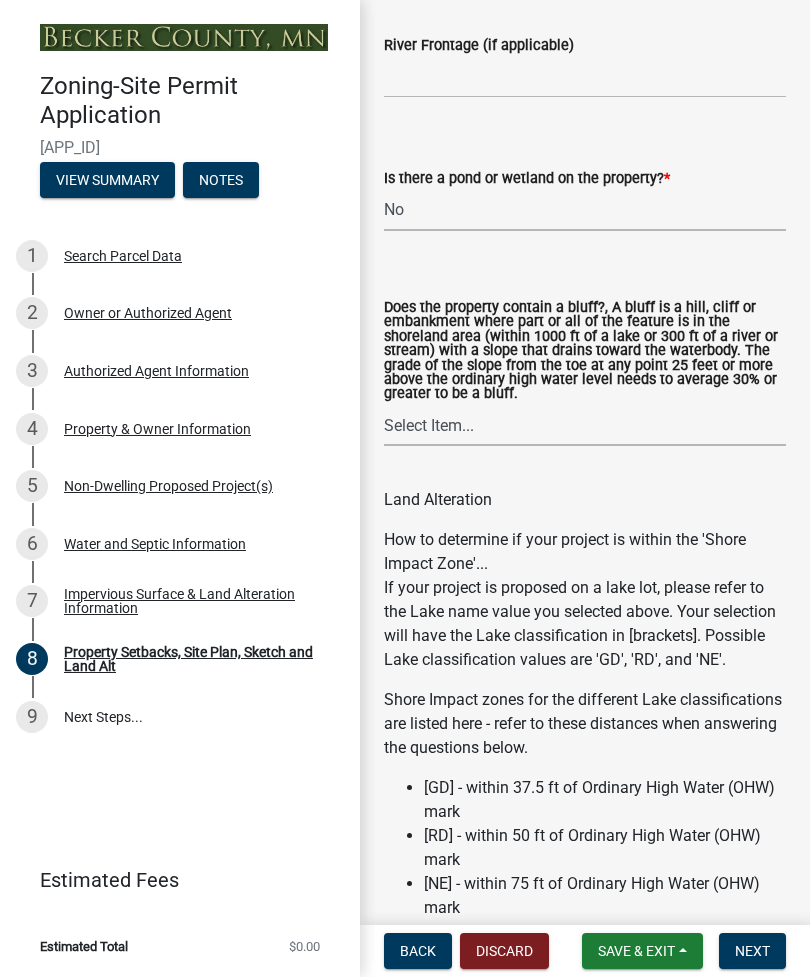 click on "Select Item...   Yes   No" at bounding box center (585, 425) 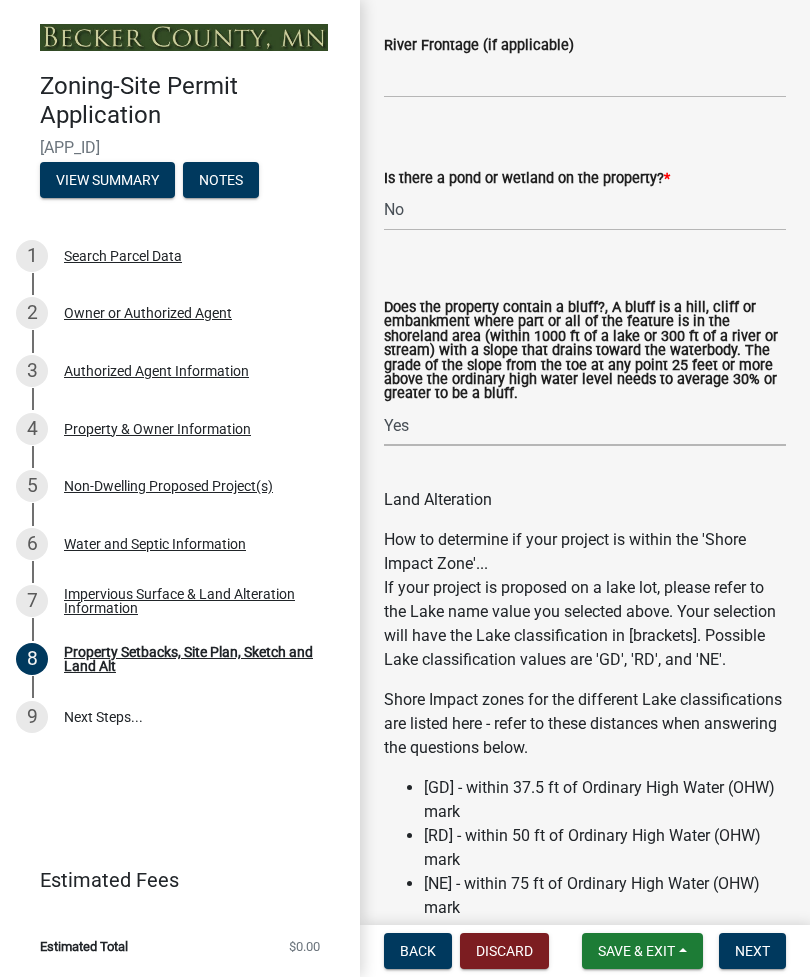 select on "b9185151-7fec-488a-a719-f11a93338dbd" 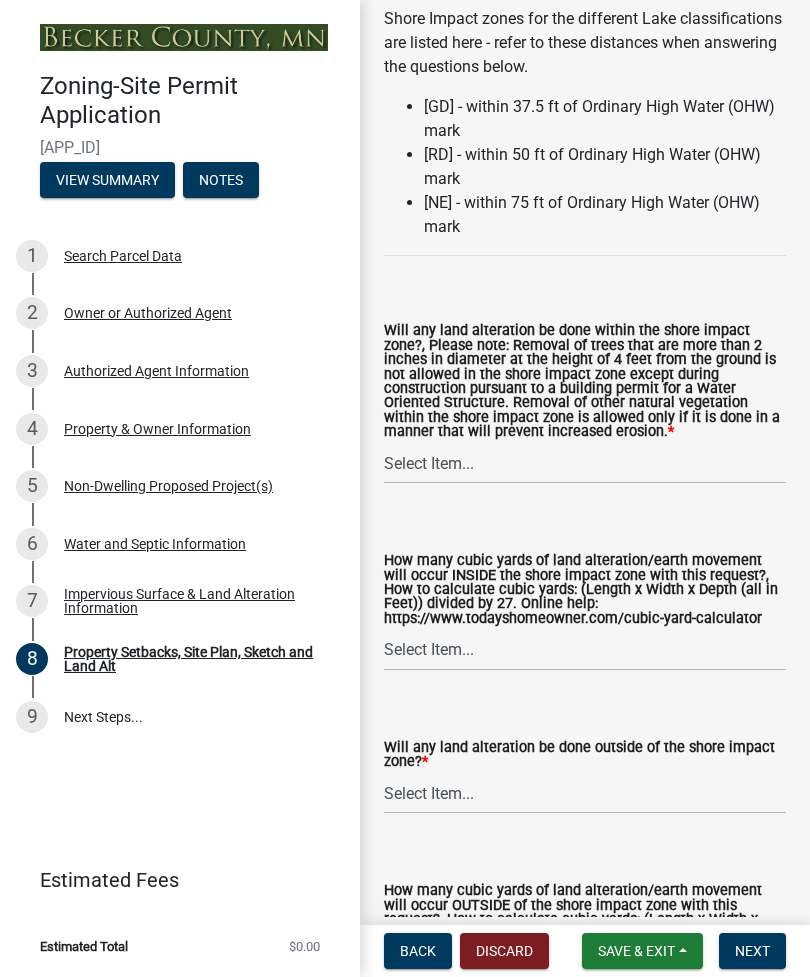 scroll, scrollTop: 3348, scrollLeft: 0, axis: vertical 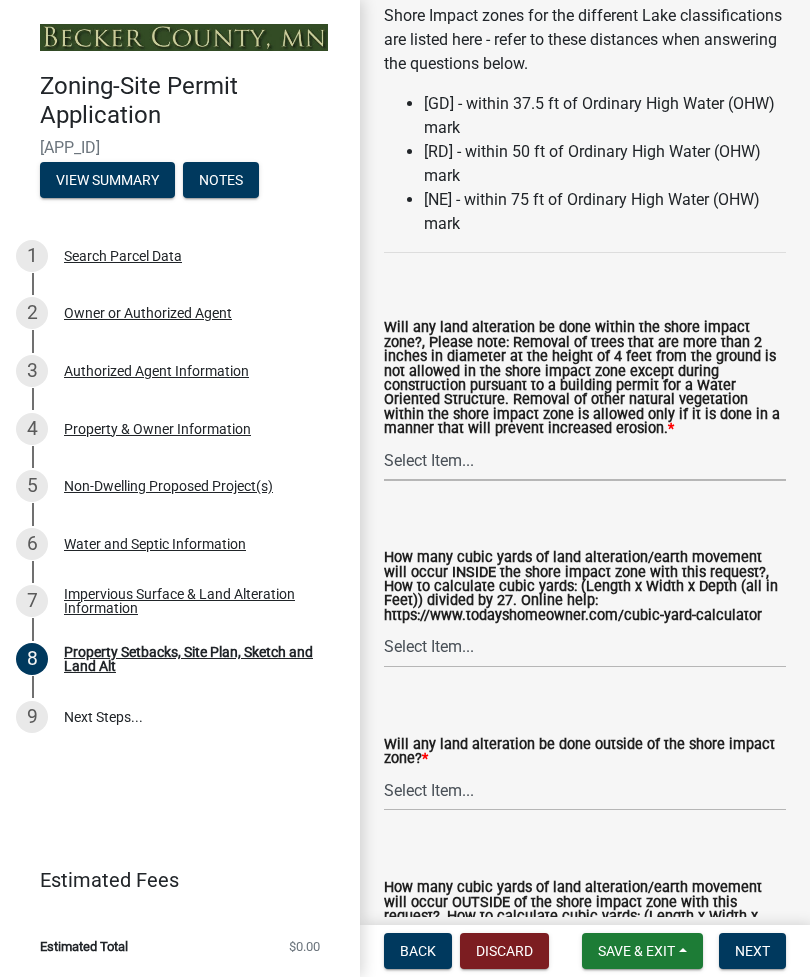 click on "Select Item...   Yes   No   N/A" at bounding box center [585, 460] 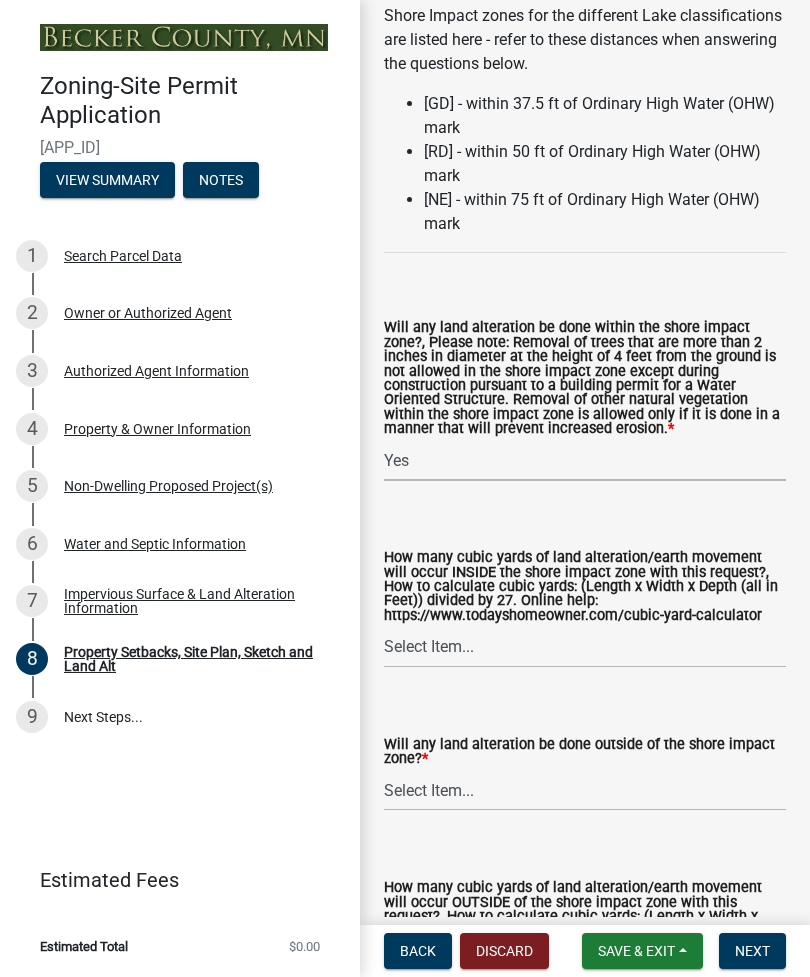 select on "5c3bc124-316a-4e31-81ed-fa9247a28fef" 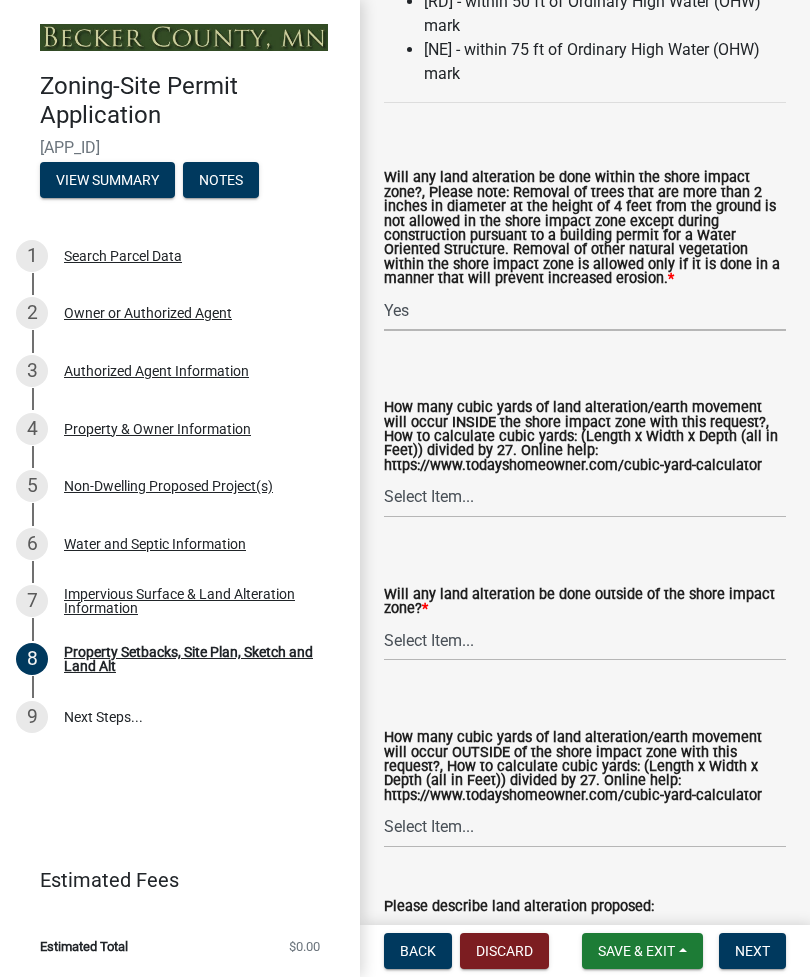scroll, scrollTop: 3500, scrollLeft: 0, axis: vertical 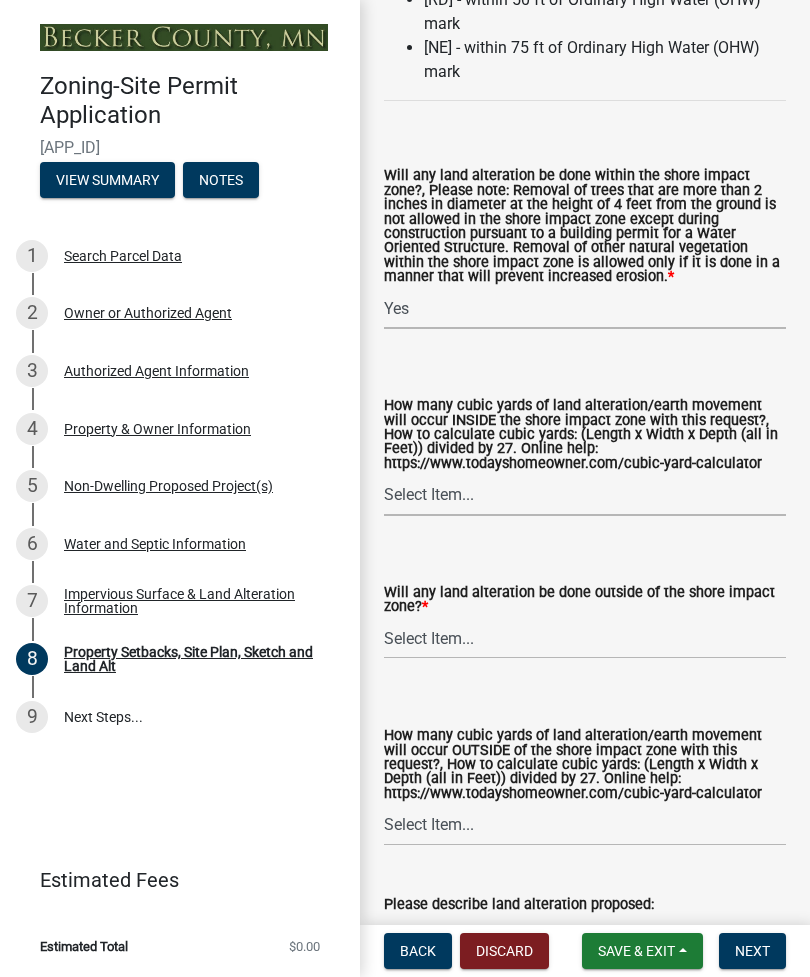 click on "Select Item...   None   10 Cubic Yards or less   11-50 Cubic Yards   Over 50 Cubic Yards" at bounding box center (585, 495) 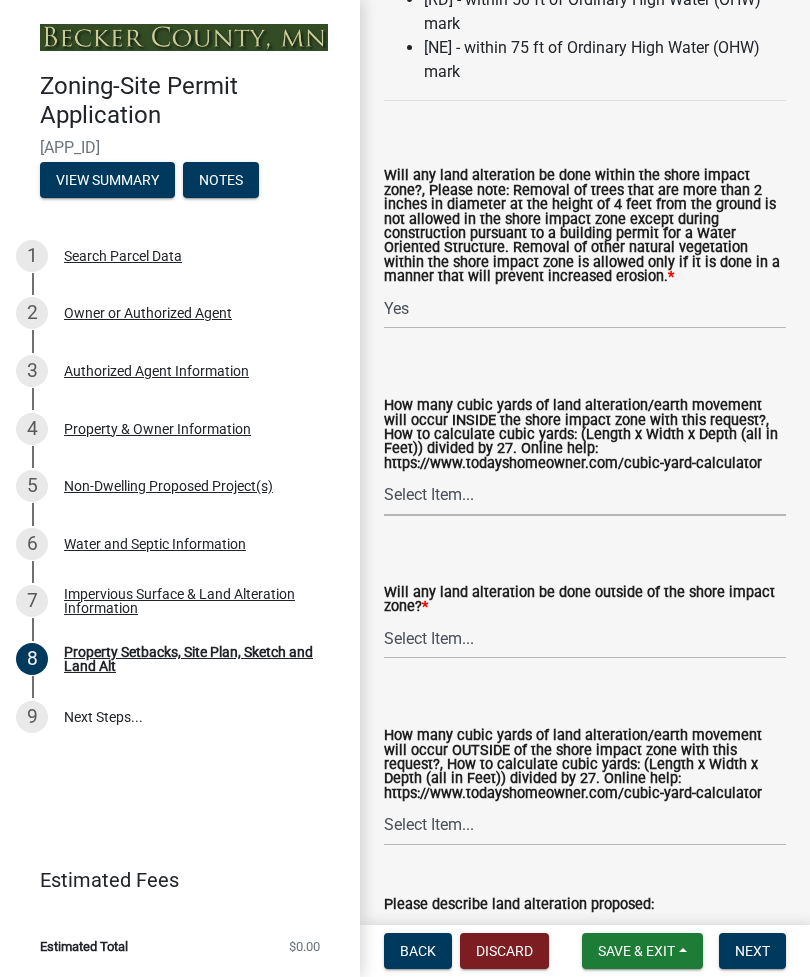 click on "Select Item...   None   10 Cubic Yards or less   11-50 Cubic Yards   Over 50 Cubic Yards" at bounding box center (585, 495) 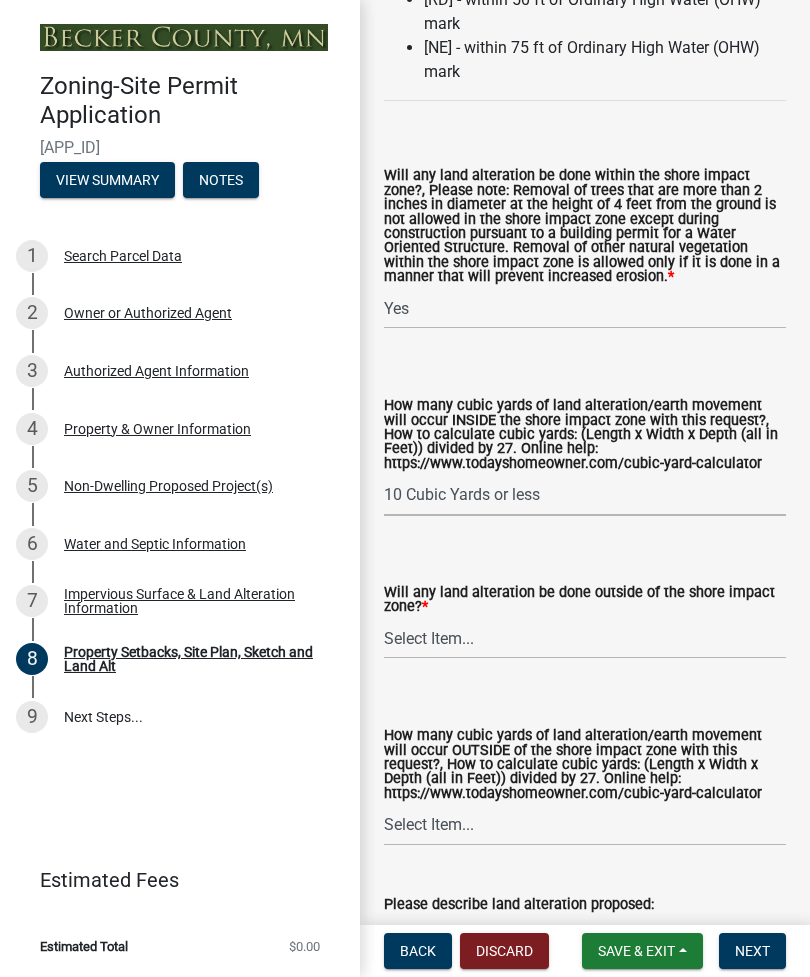 select on "aa6c7ffd-a452-4f17-af46-2abaeaed4180" 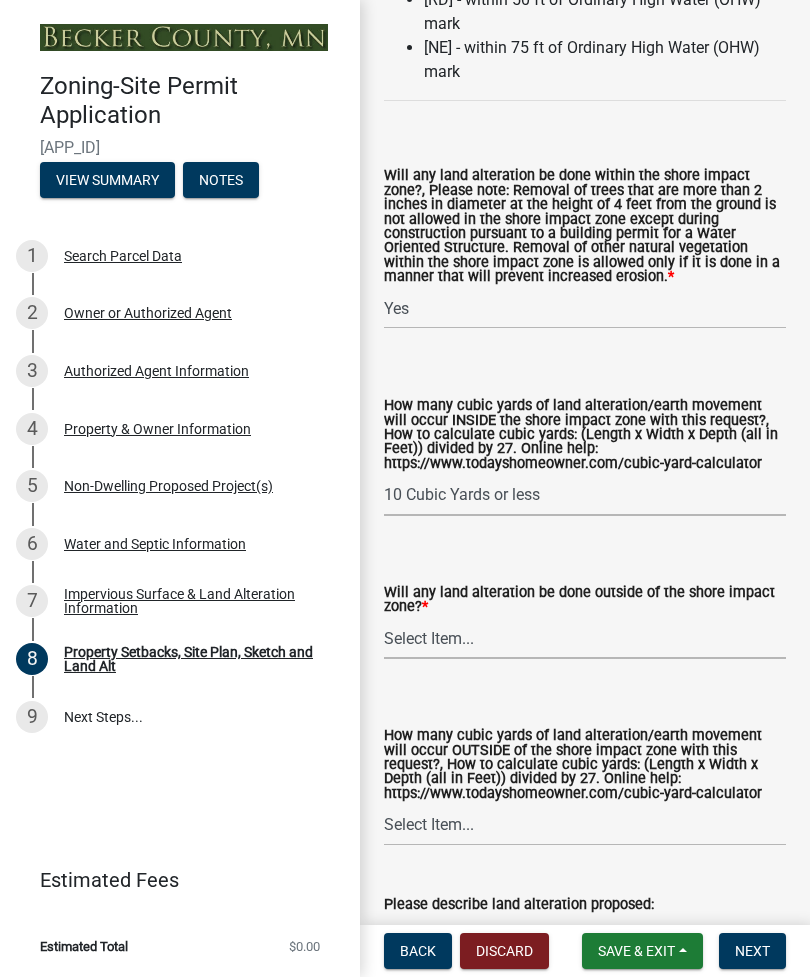 click on "Select Item...   Yes   No   N/A" at bounding box center (585, 638) 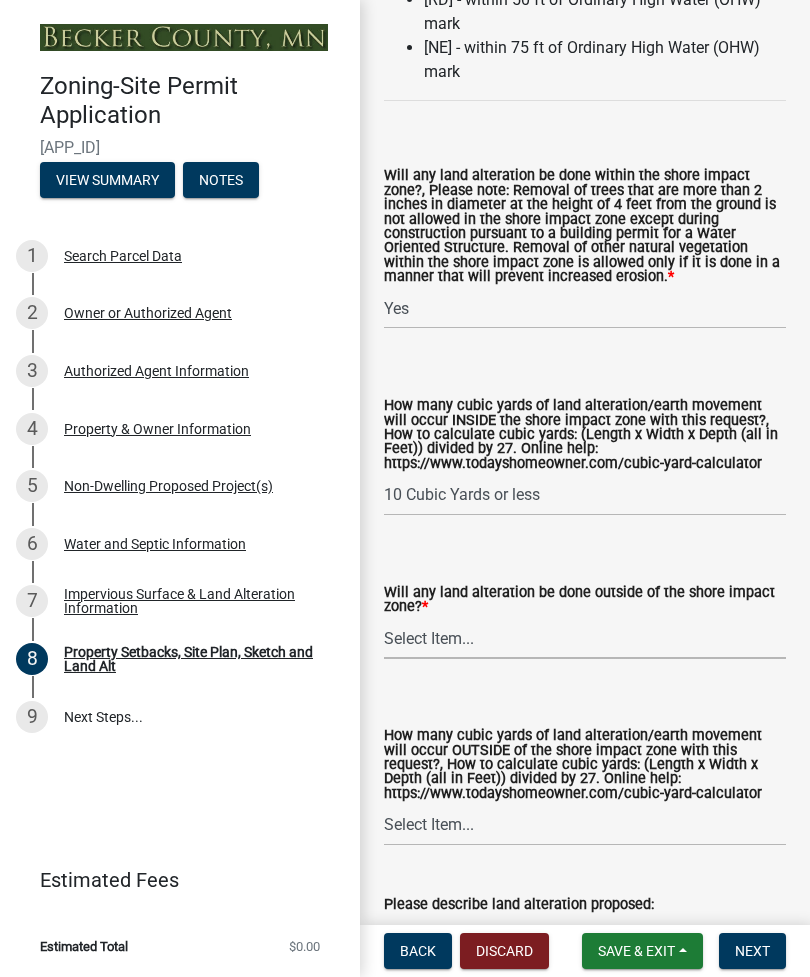 click on "Select Item...   Yes   No   N/A" at bounding box center (585, 638) 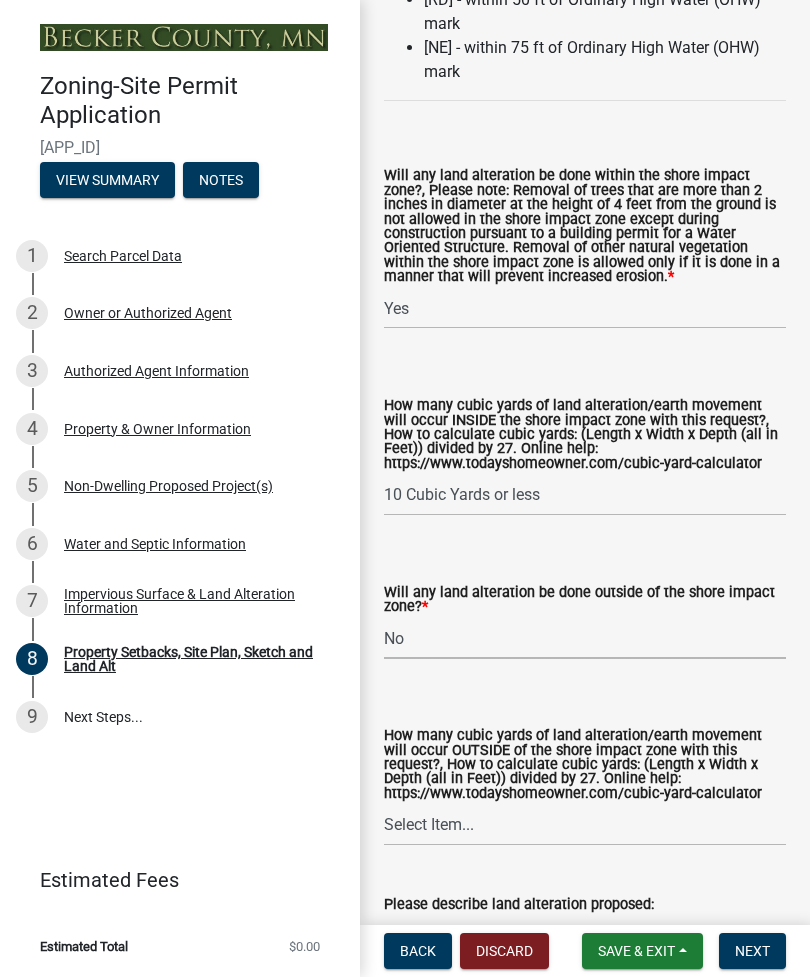 select on "b98836ba-4715-455d-97ab-be9a9df498a8" 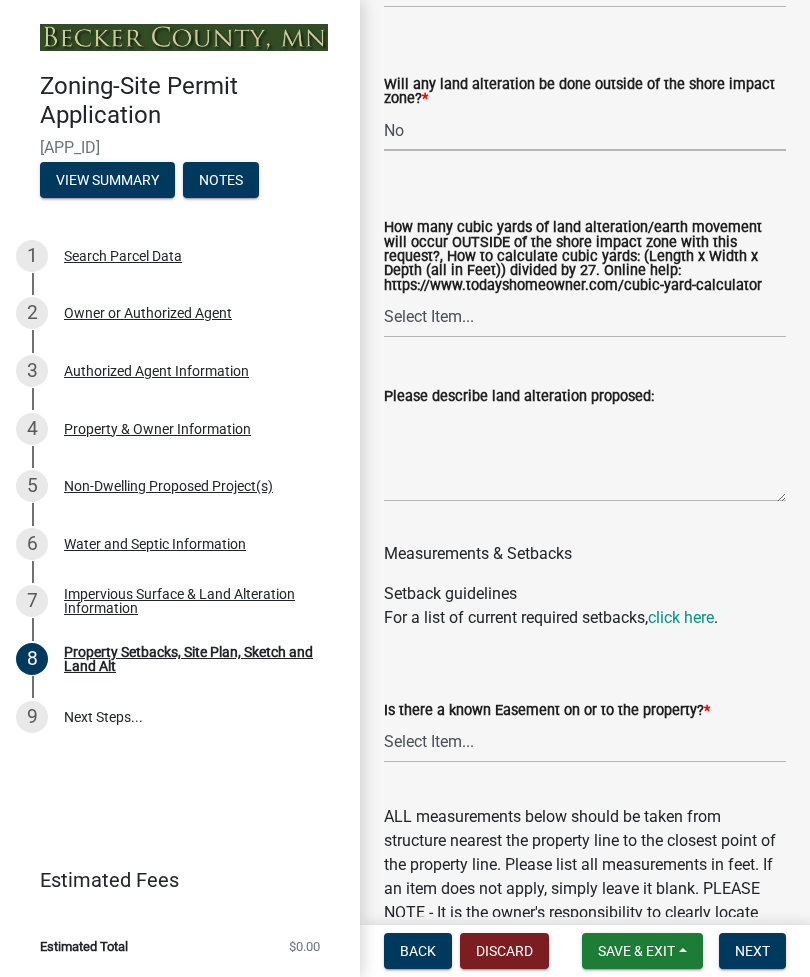 scroll, scrollTop: 4010, scrollLeft: 0, axis: vertical 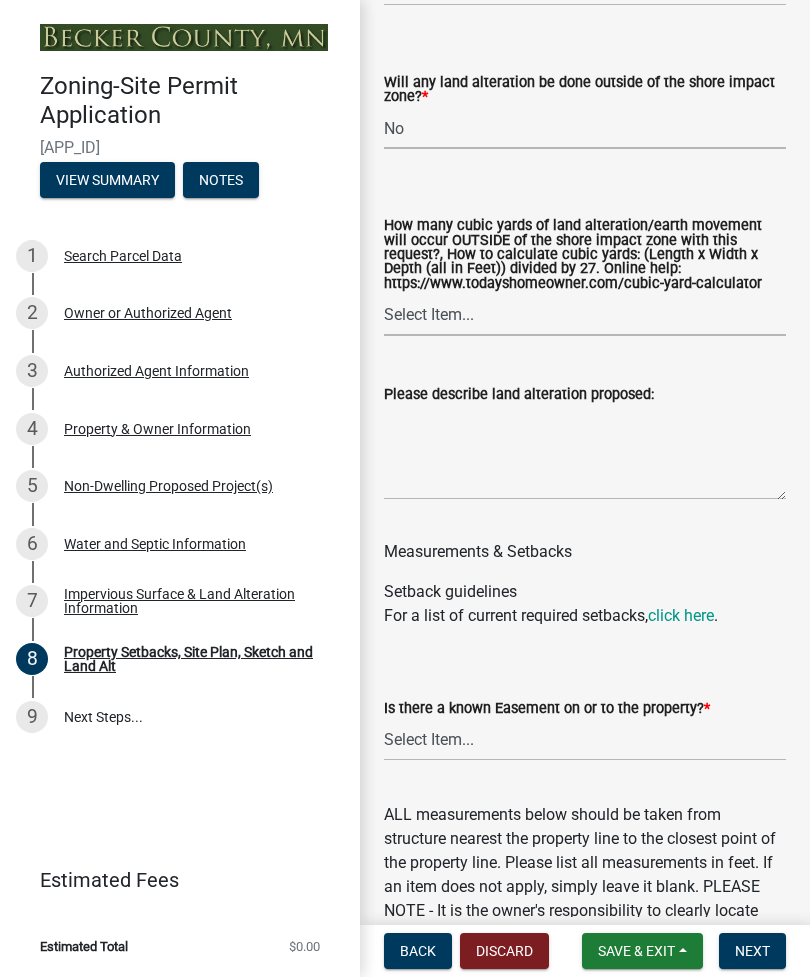 click on "Select Item...   None   10 Cubic Yards or less   11-50 Cubic Yards   Over 50 Cubic Yards" at bounding box center (585, 315) 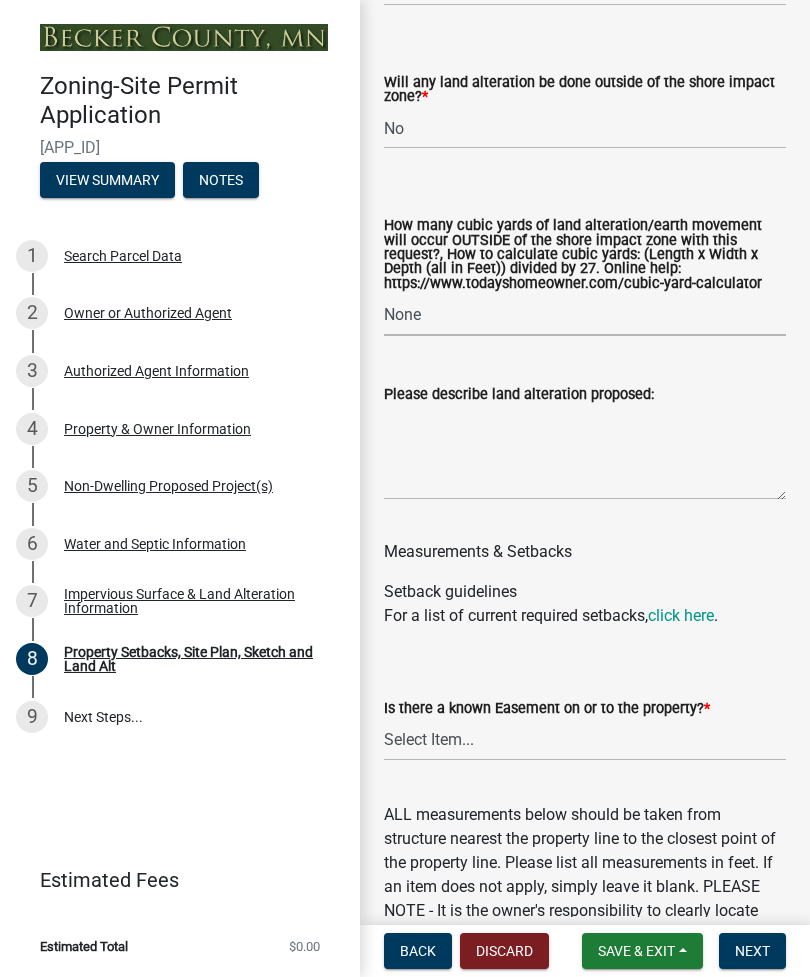 select on "d61e3758-d187-40af-a435-5e09c3f3d509" 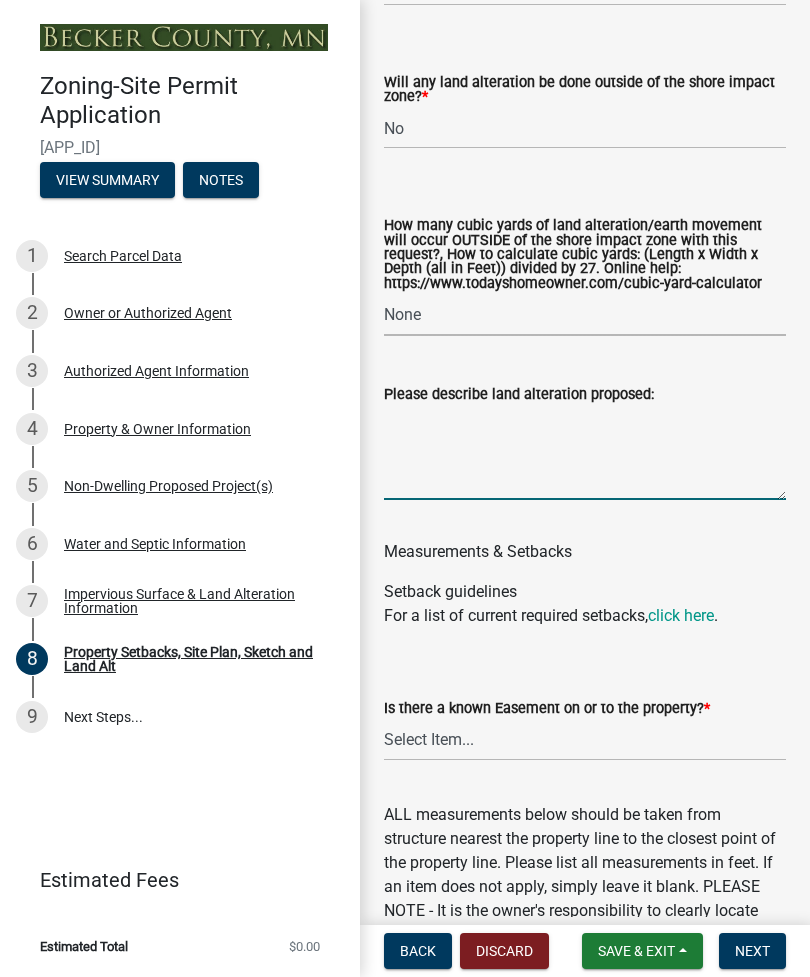 click on "Please describe land alteration proposed:" at bounding box center [585, 453] 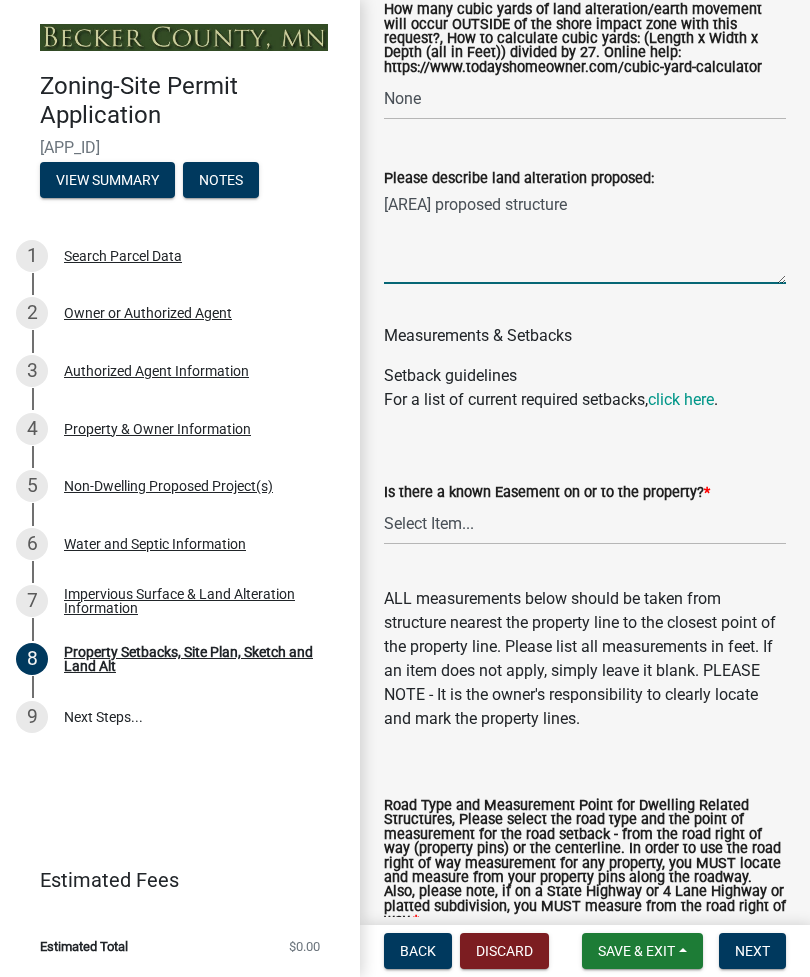 scroll, scrollTop: 4229, scrollLeft: 0, axis: vertical 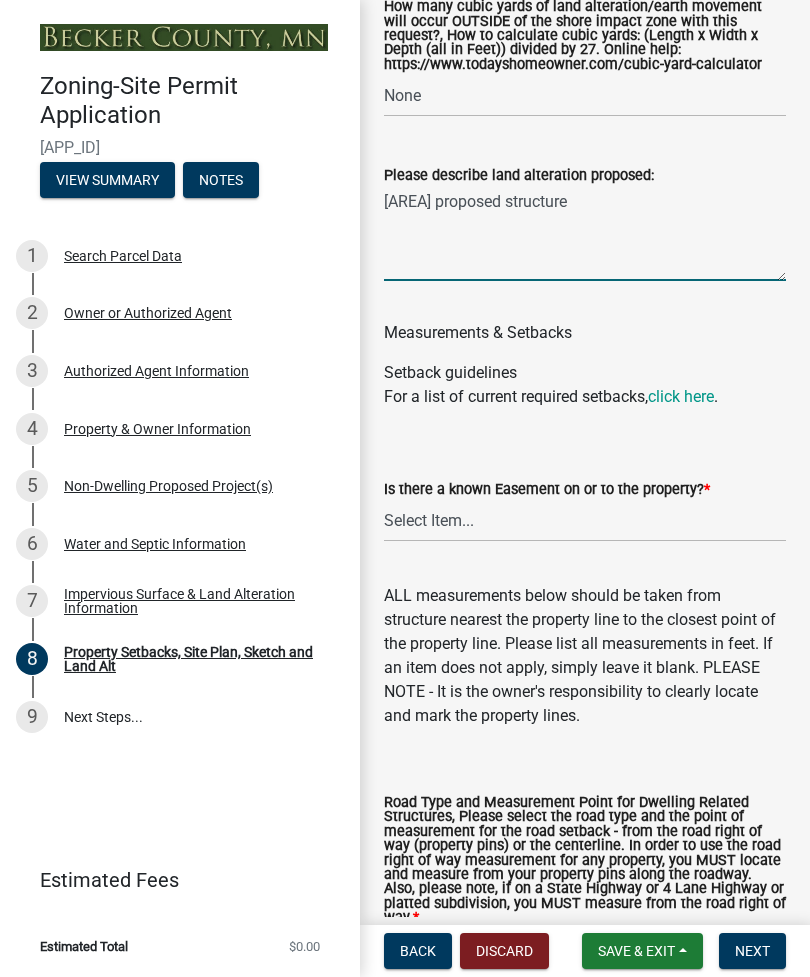 type on "[AREA] proposed structure" 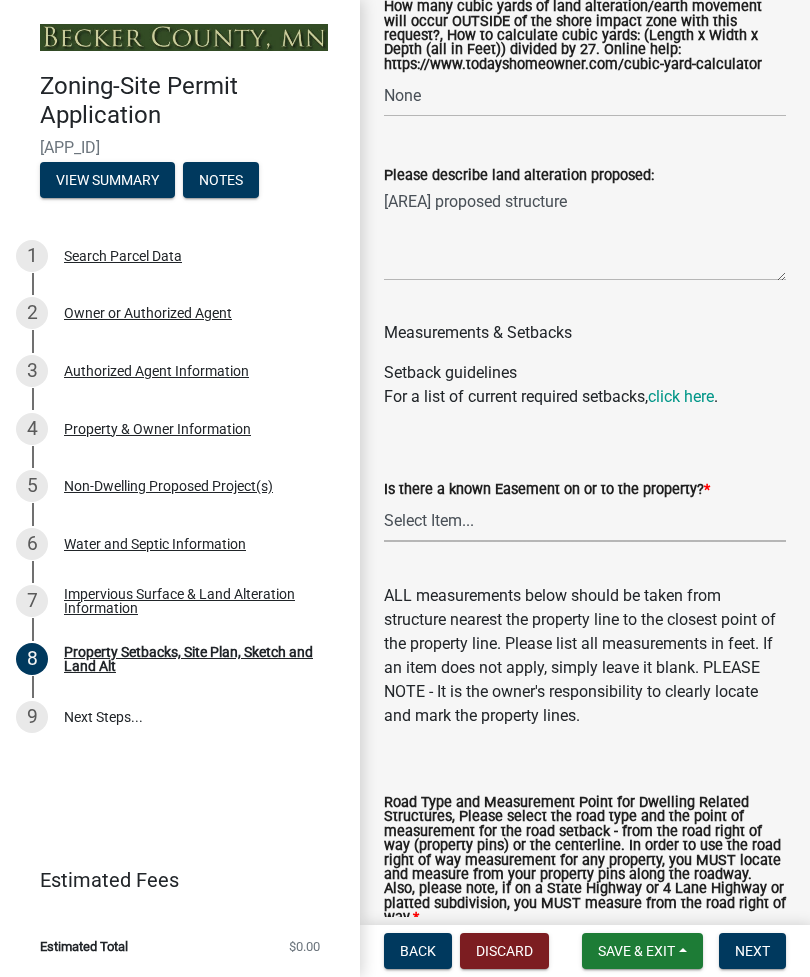 click on "Select Item...   Yes   No" at bounding box center [585, 521] 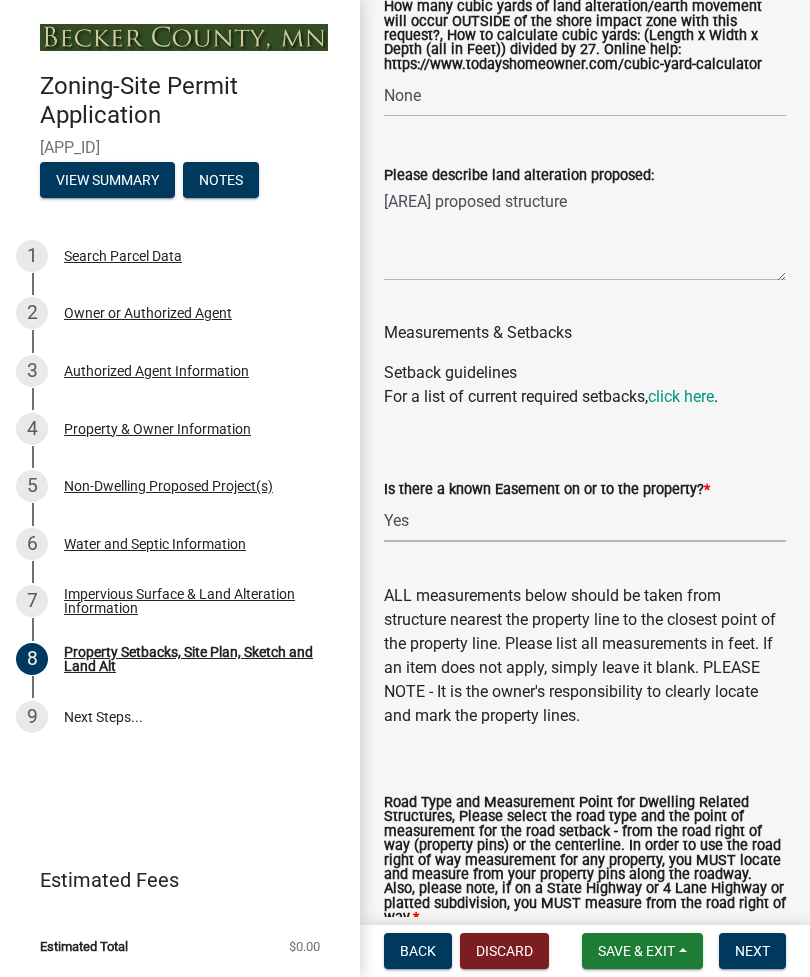 click on "Select Item...   Yes   No" at bounding box center [585, 521] 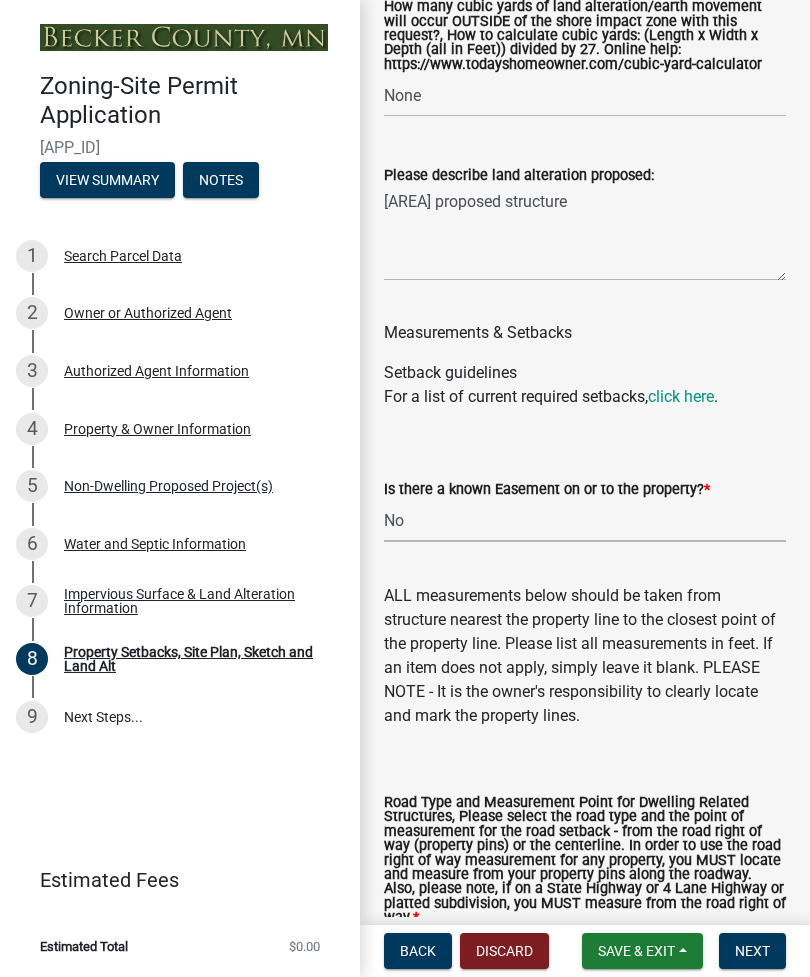 select on "c8b8ea71-7088-4e87-a493-7bc88cc2835b" 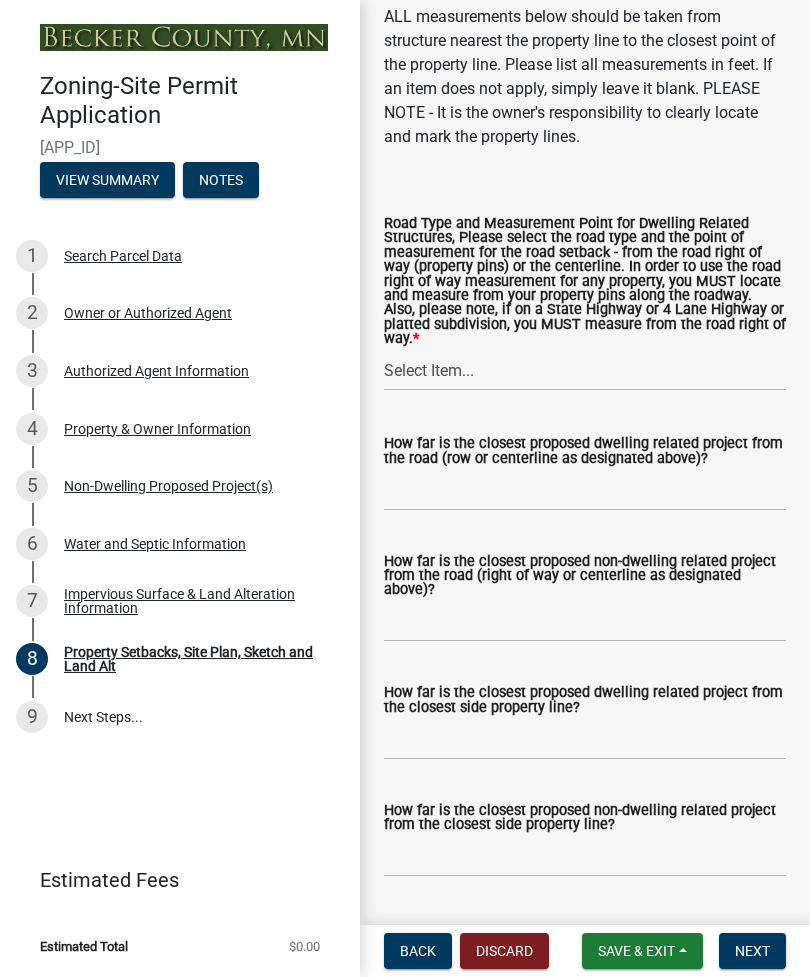 scroll, scrollTop: 4818, scrollLeft: 0, axis: vertical 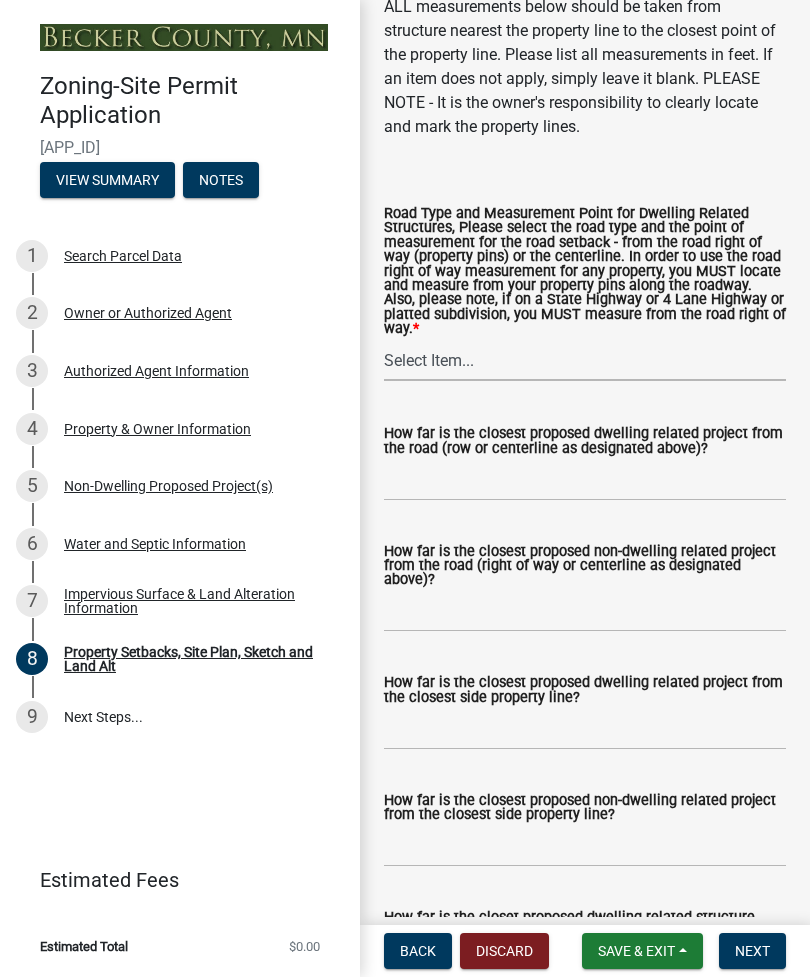 click on "Select Item...   Private Easement - Right of Way   Private Easement - Centerline   Public/Township Rd - Right of Way   Public/Township Rd - Centerline   County Rd - Right of Way   County Rd - Centerline   State Highway - Right of Way   4 Lane Highway - Right of Way" at bounding box center [585, 360] 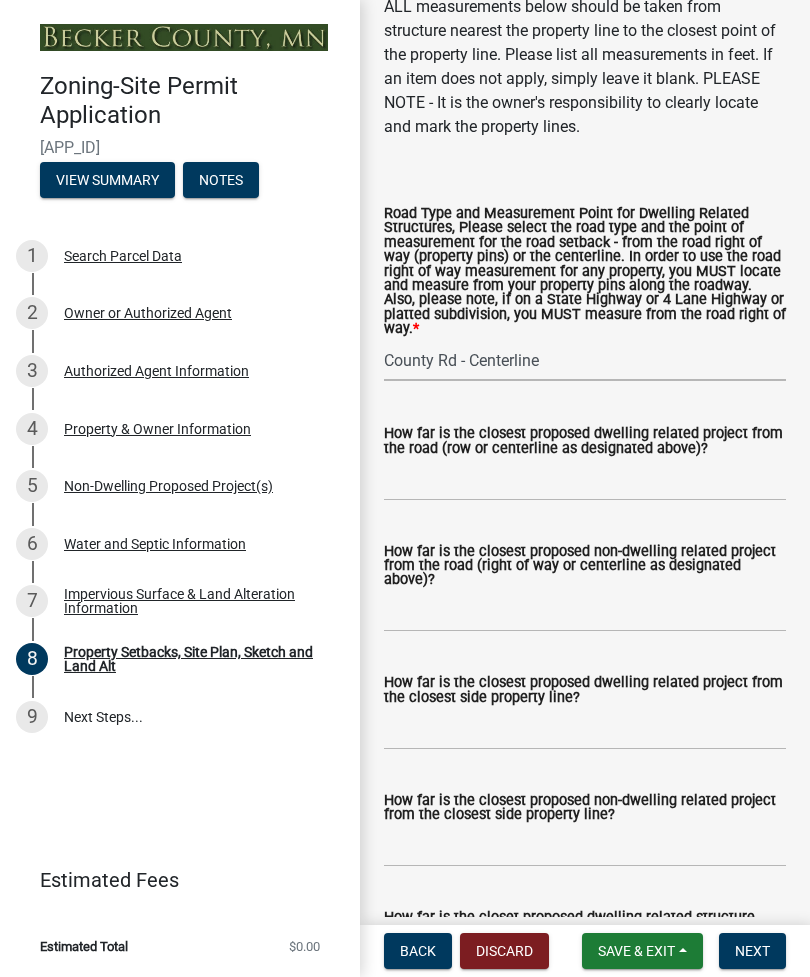 click on "Select Item...   Private Easement - Right of Way   Private Easement - Centerline   Public/Township Rd - Right of Way   Public/Township Rd - Centerline   County Rd - Right of Way   County Rd - Centerline   State Highway - Right of Way   4 Lane Highway - Right of Way" at bounding box center (585, 360) 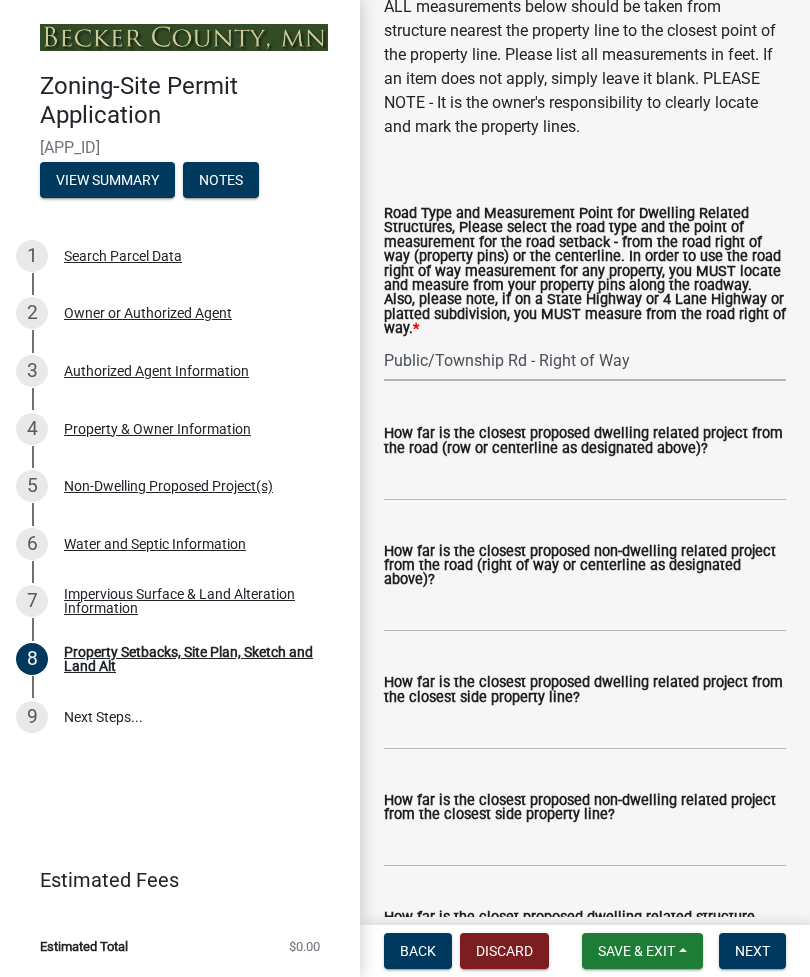 select on "133211ff-91ce-4a0a-9235-b48a7e2069a0" 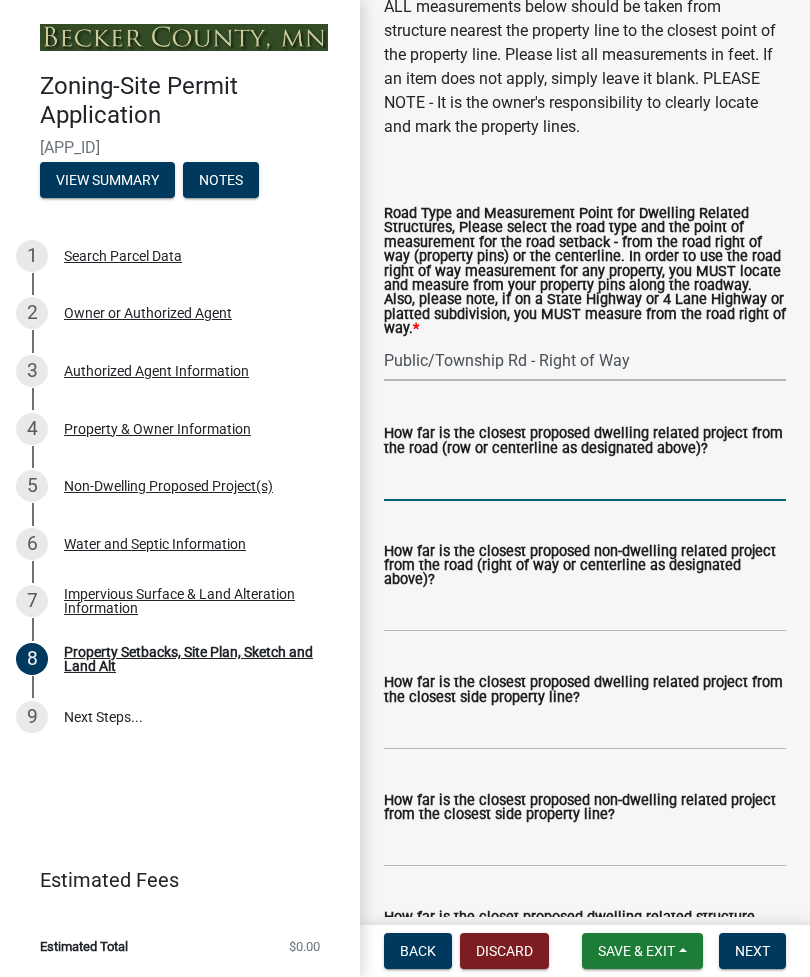 click on "How far is the closest proposed dwelling related project from the road (row or centerline as designated above)?" at bounding box center (585, 480) 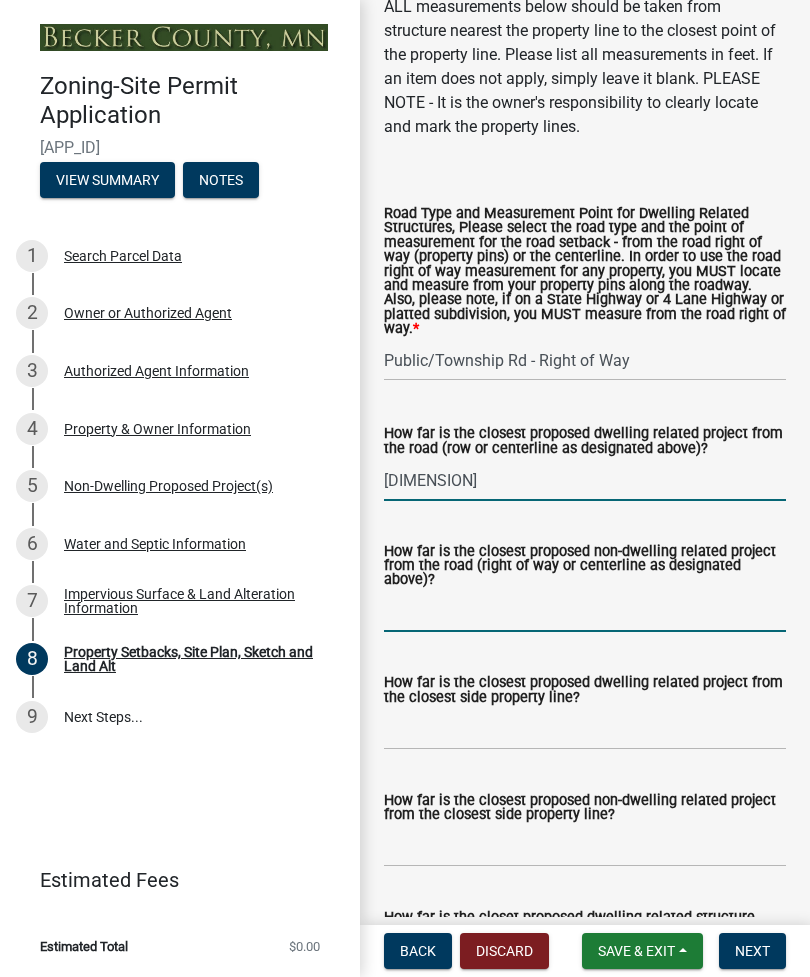 click on "How far is the closest proposed non-dwelling related project from the road (right of way or centerline as designated above)?" at bounding box center [585, 611] 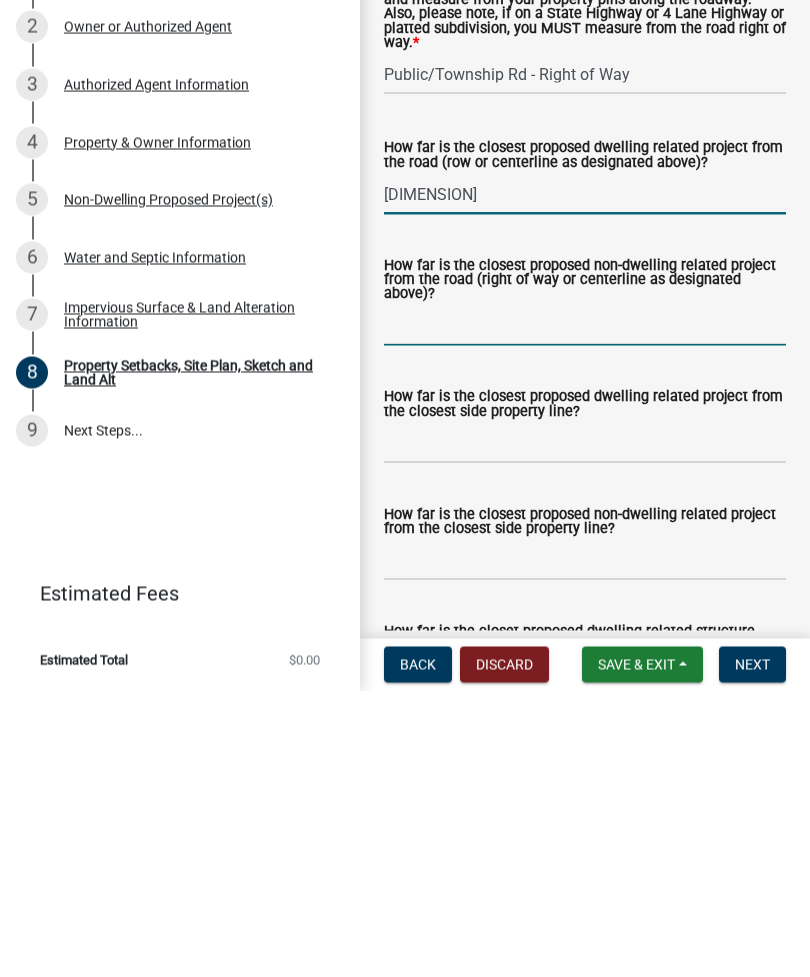 click on "[DIMENSION]" at bounding box center [585, 480] 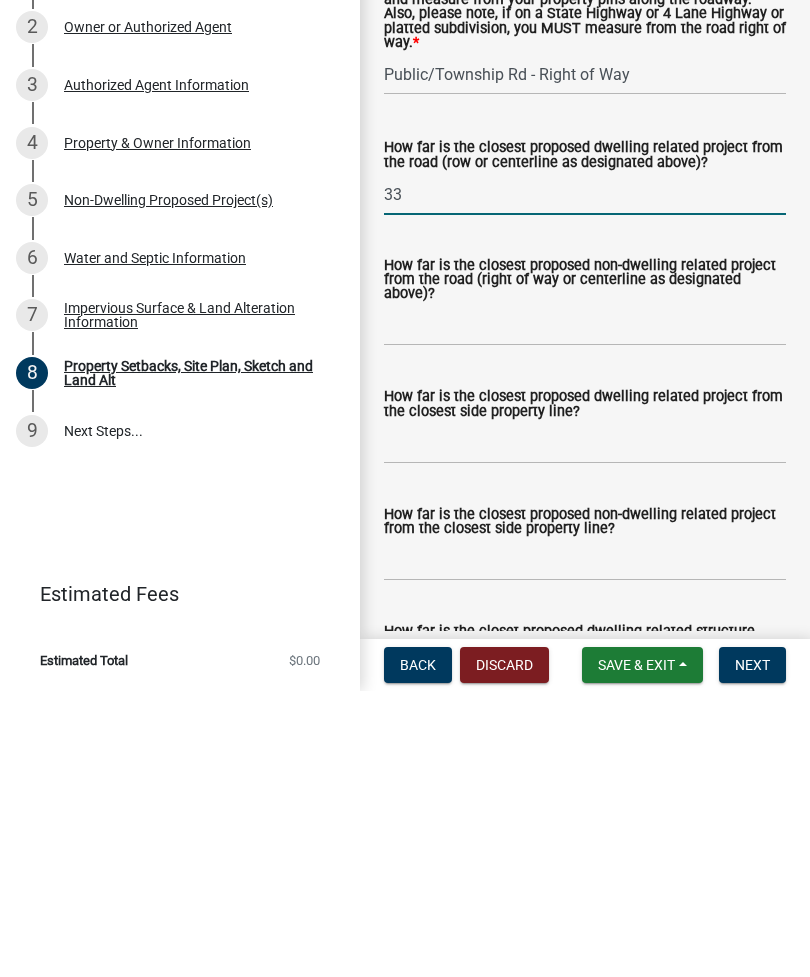 type on "3" 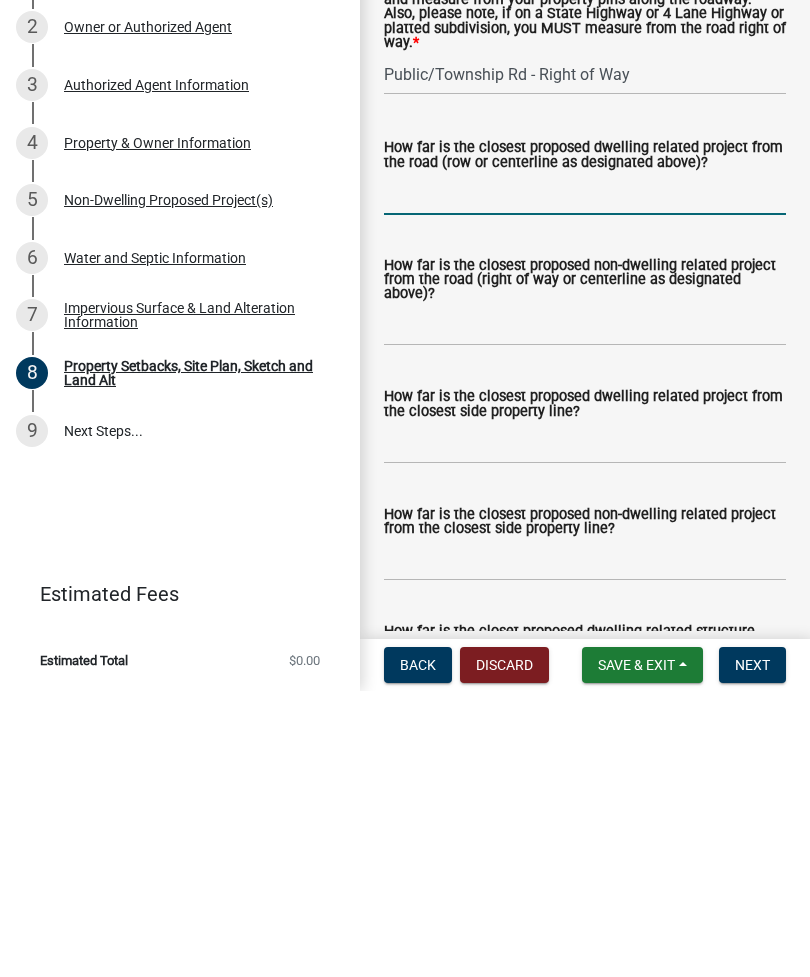 type 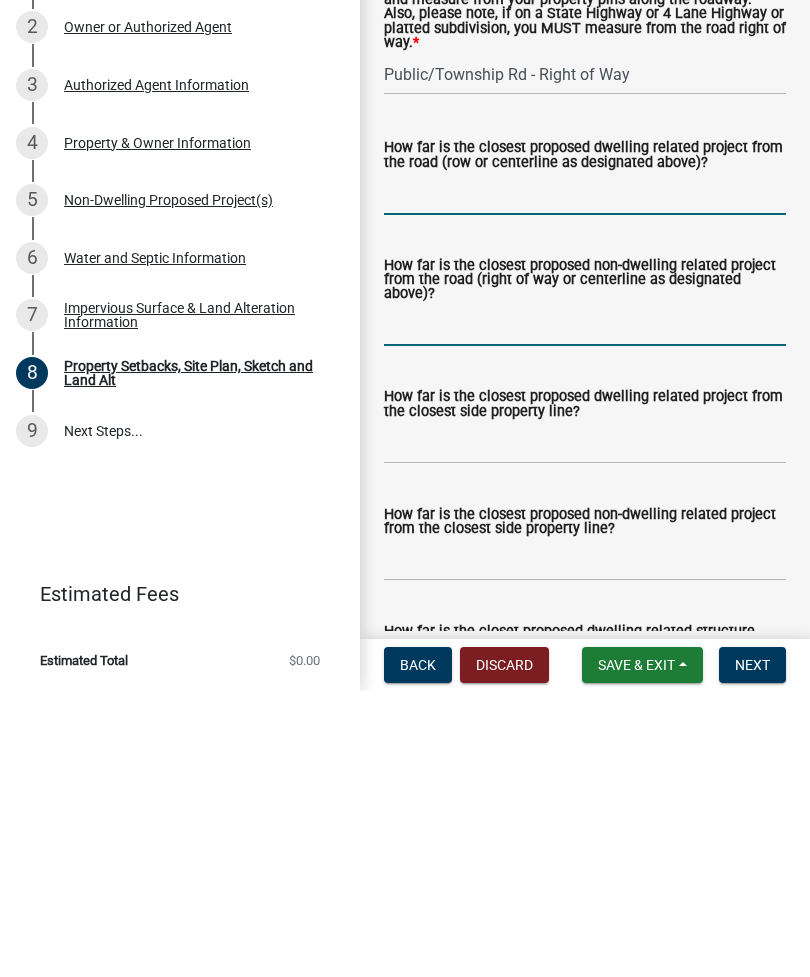click on "How far is the closest proposed non-dwelling related project from the road (right of way or centerline as designated above)?" at bounding box center (585, 611) 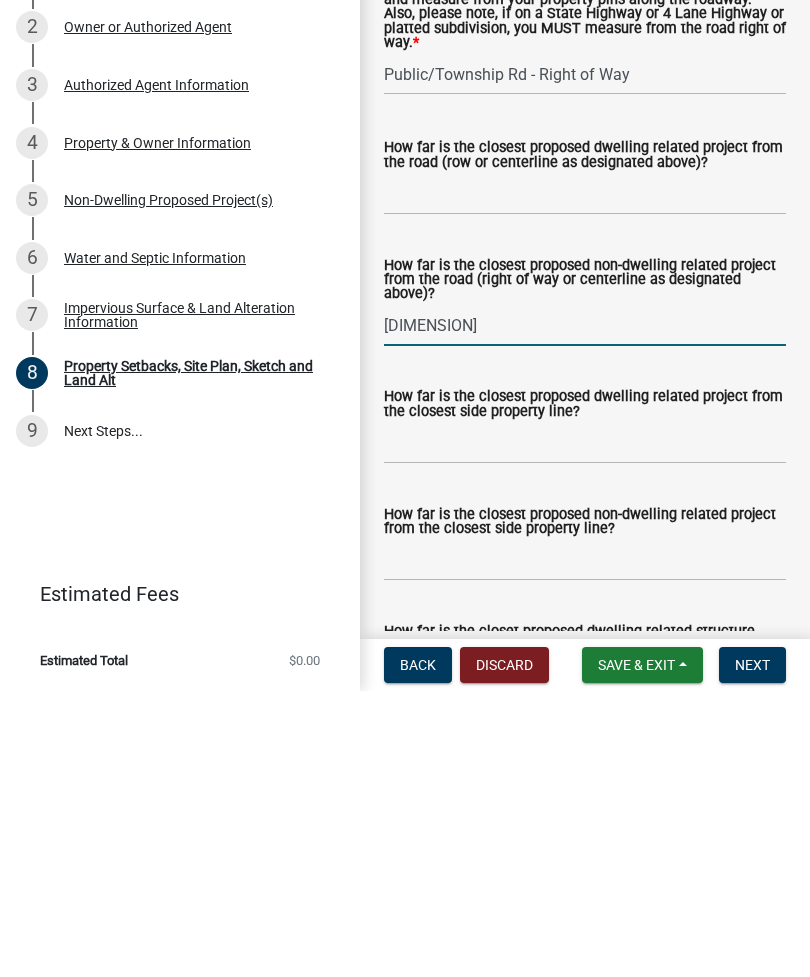 type on "[DIMENSION]" 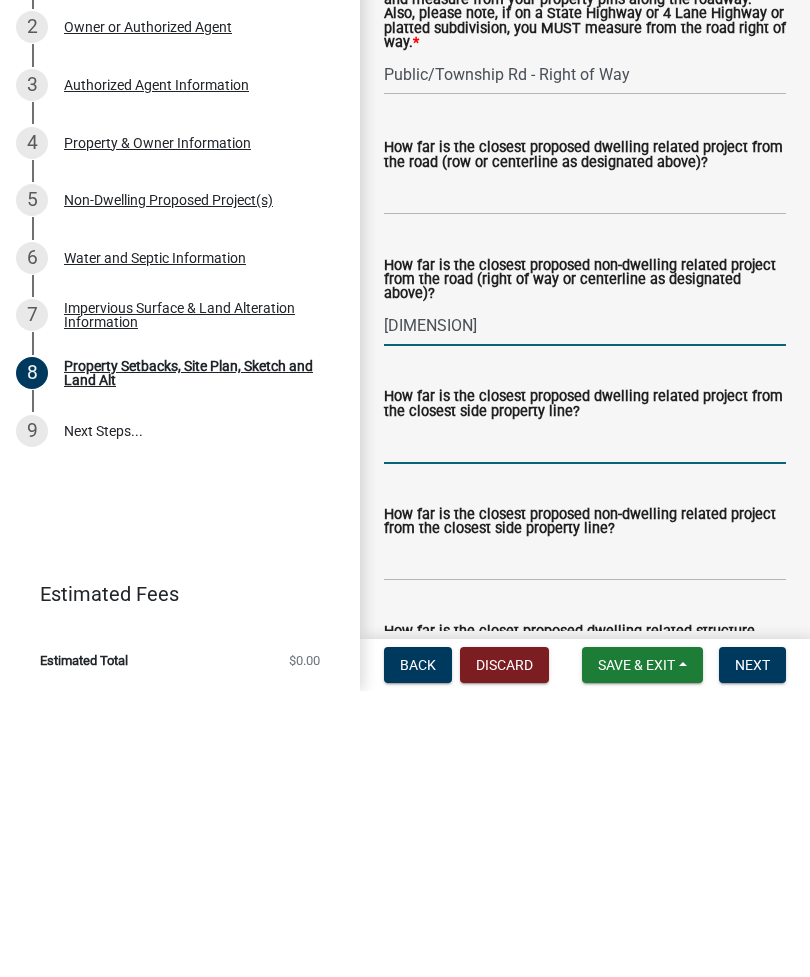 click on "How far is the closest proposed dwelling related project from the closest side property line?" at bounding box center (585, 729) 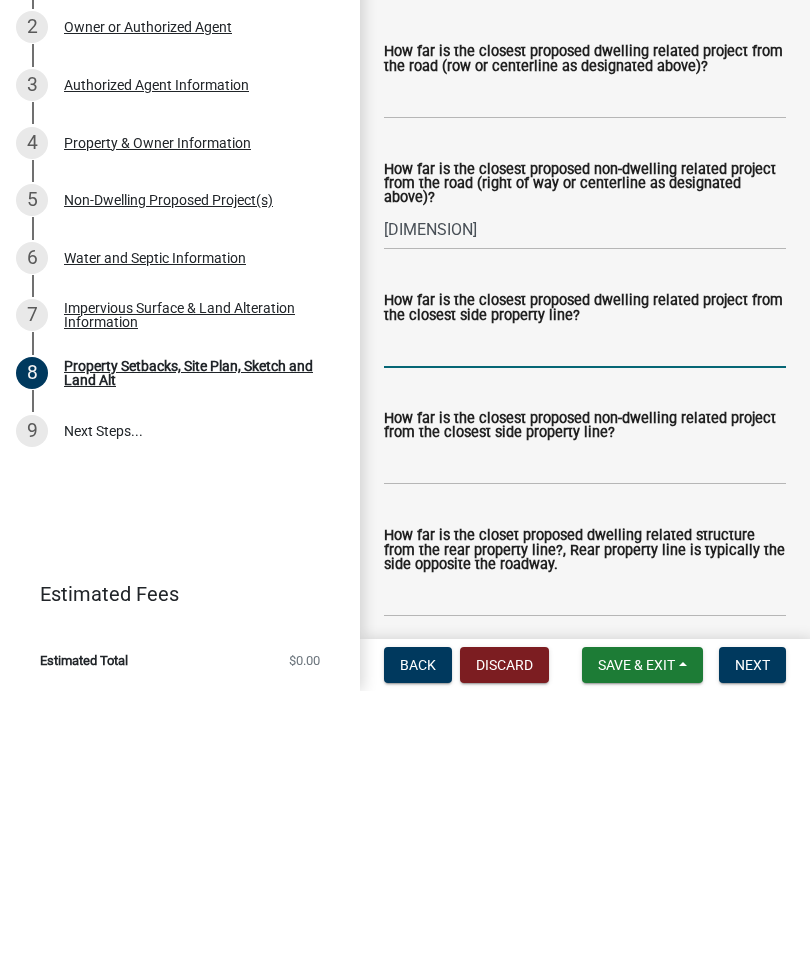 scroll, scrollTop: 4912, scrollLeft: 0, axis: vertical 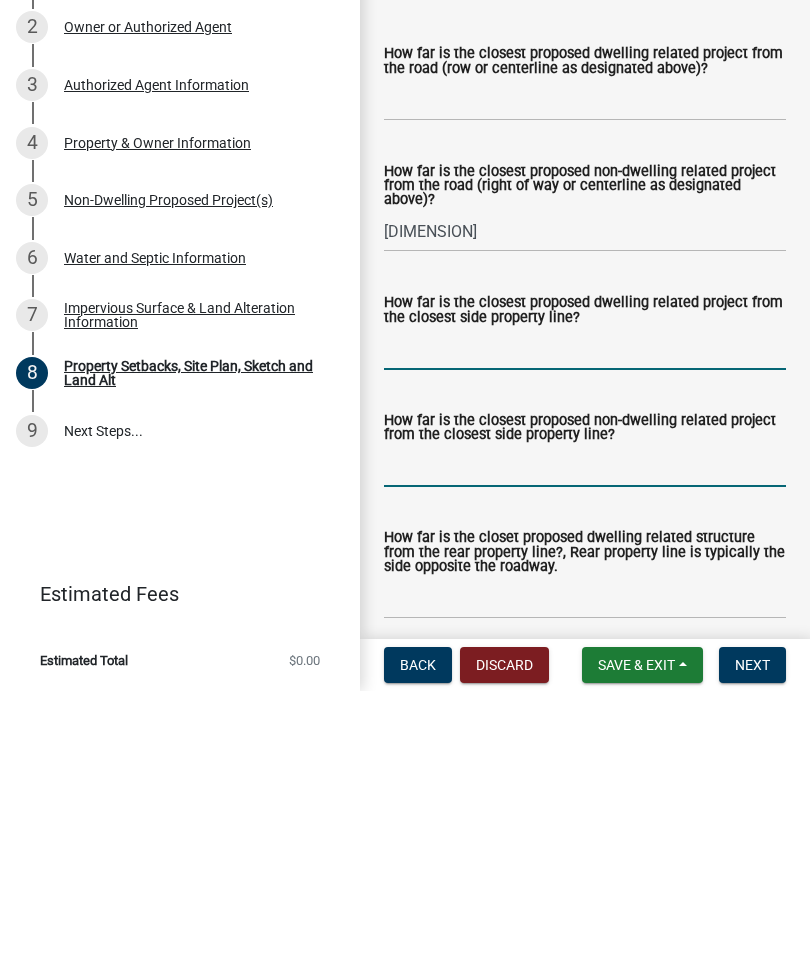click on "How far is the closest proposed non-dwelling related project from the closest side property line?" at bounding box center [585, 752] 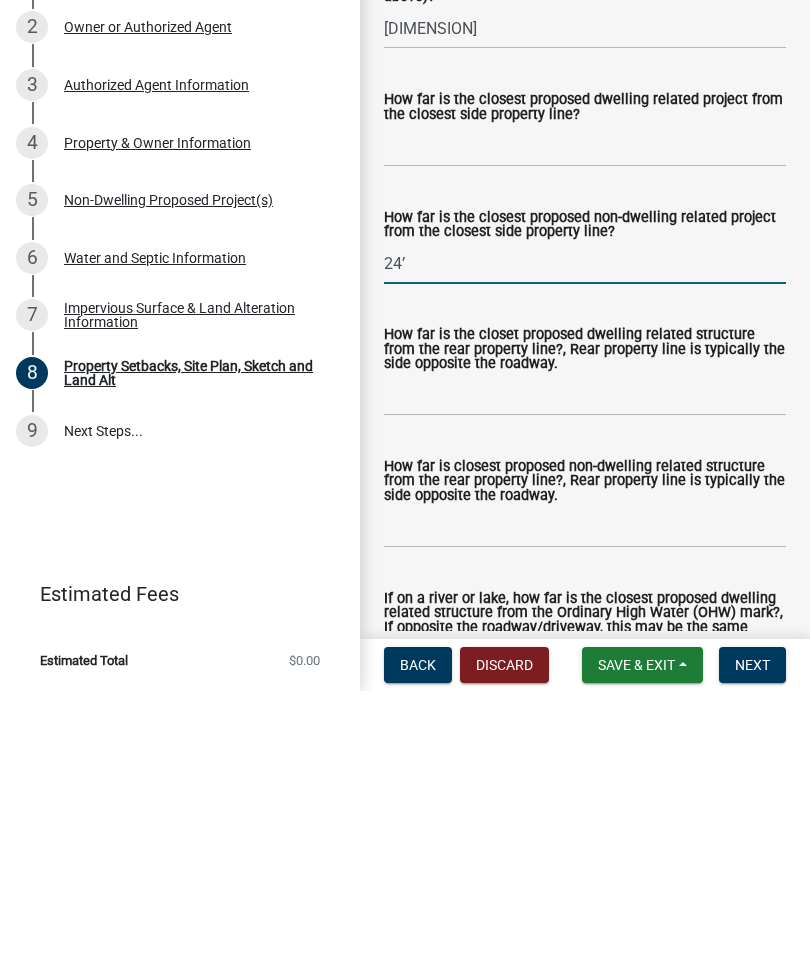 scroll, scrollTop: 5114, scrollLeft: 0, axis: vertical 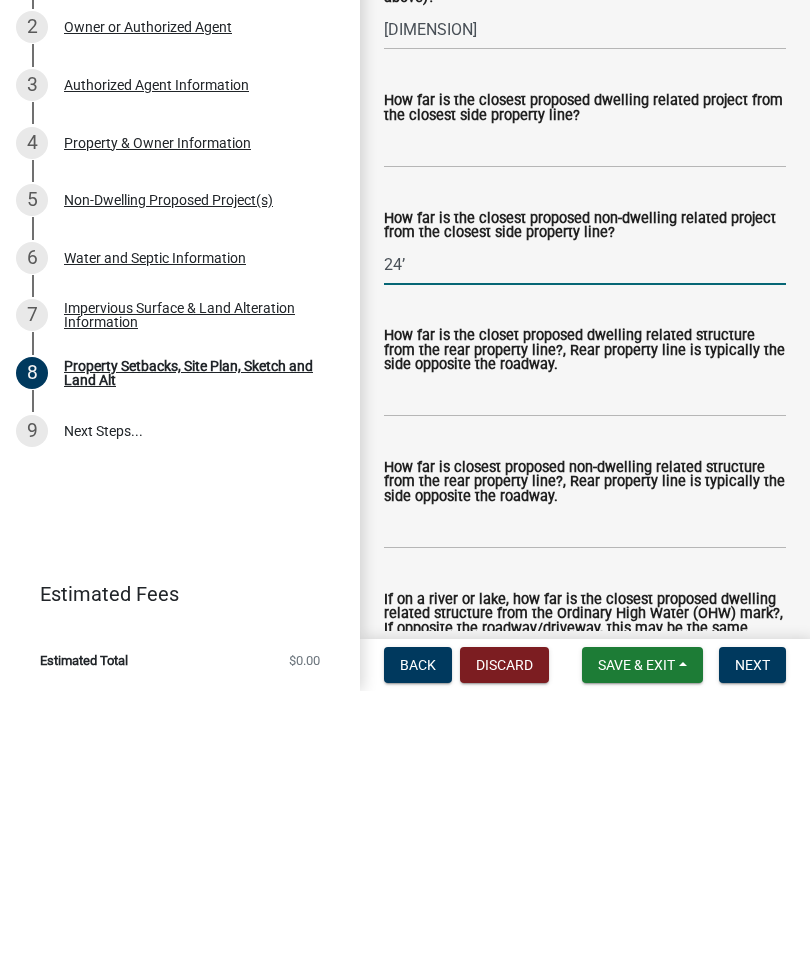 type on "24’" 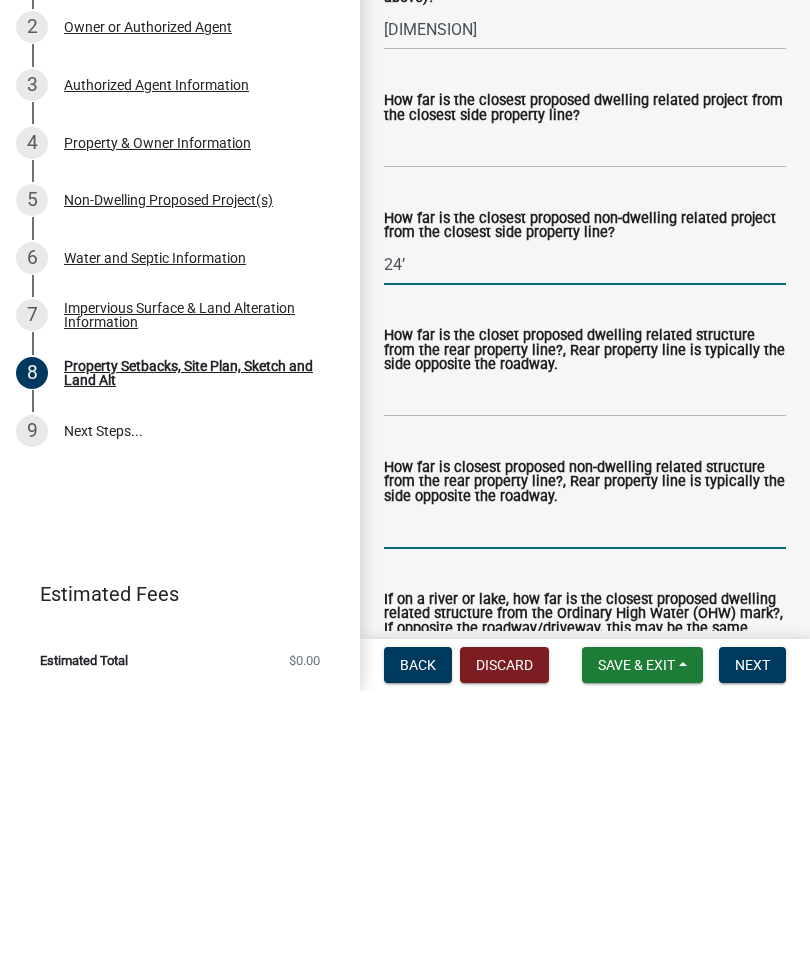 click on "How far is closest proposed non-dwelling related structure from the rear property line?, Rear property line is typically the side opposite the roadway." at bounding box center (585, 814) 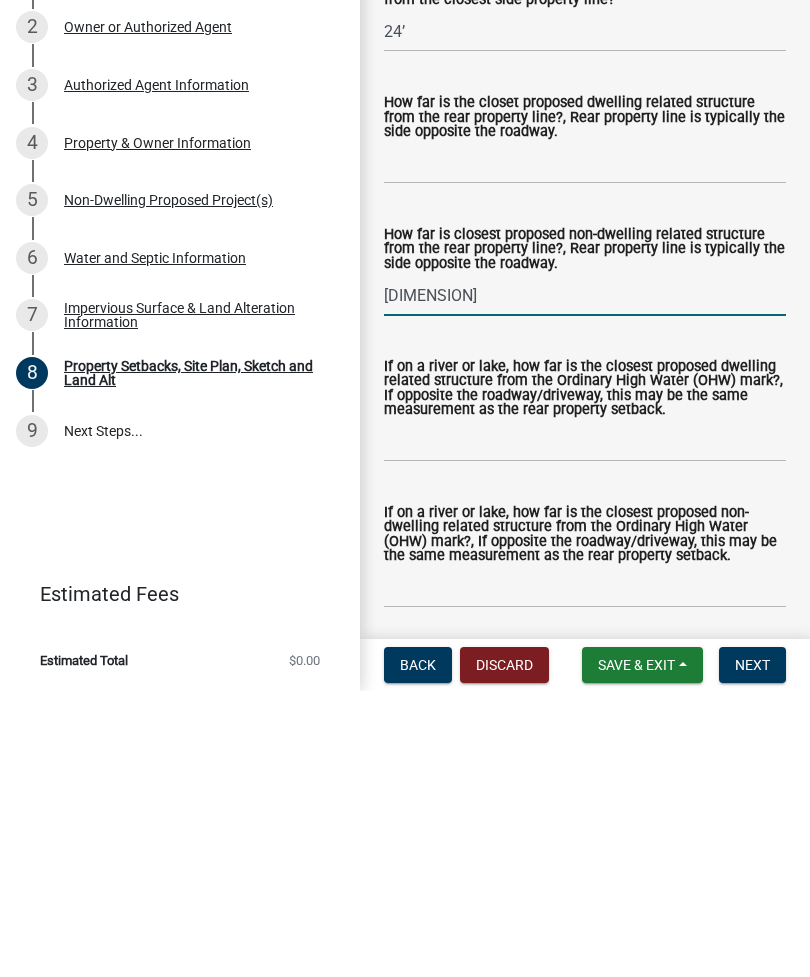 scroll, scrollTop: 5349, scrollLeft: 0, axis: vertical 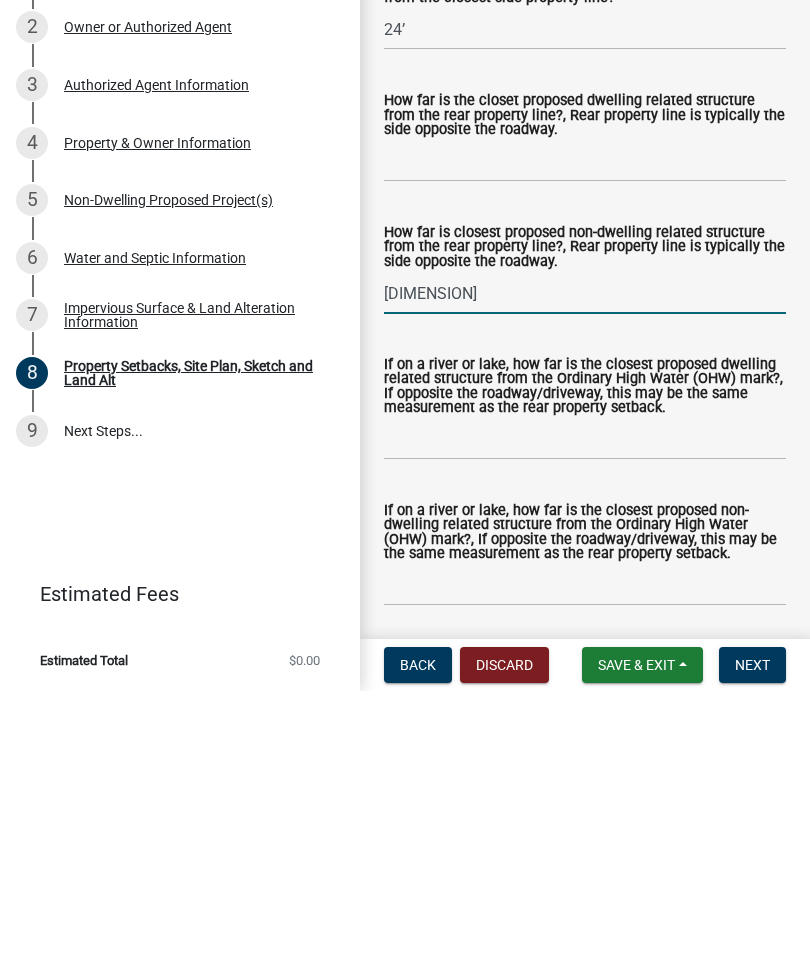 type on "[DIMENSION]" 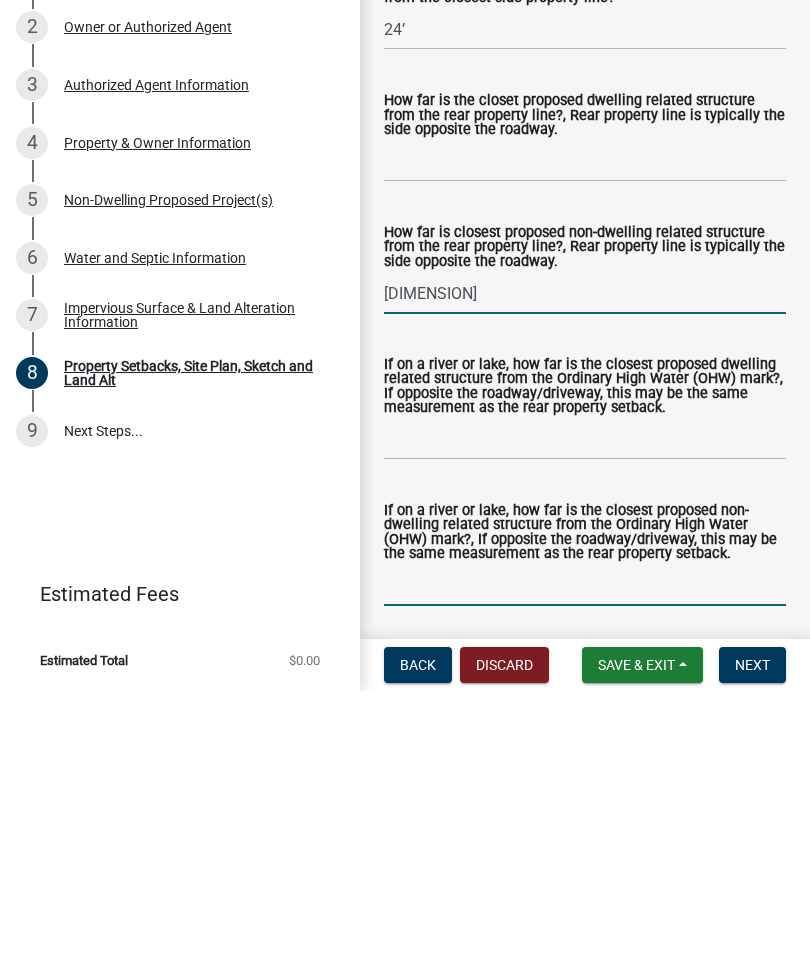 click on "If on a river or lake, how far is the closest proposed non-dwelling related structure from the Ordinary High Water (OHW) mark?, If opposite the roadway/driveway, this may be the same measurement as the rear property setback." at bounding box center (585, 871) 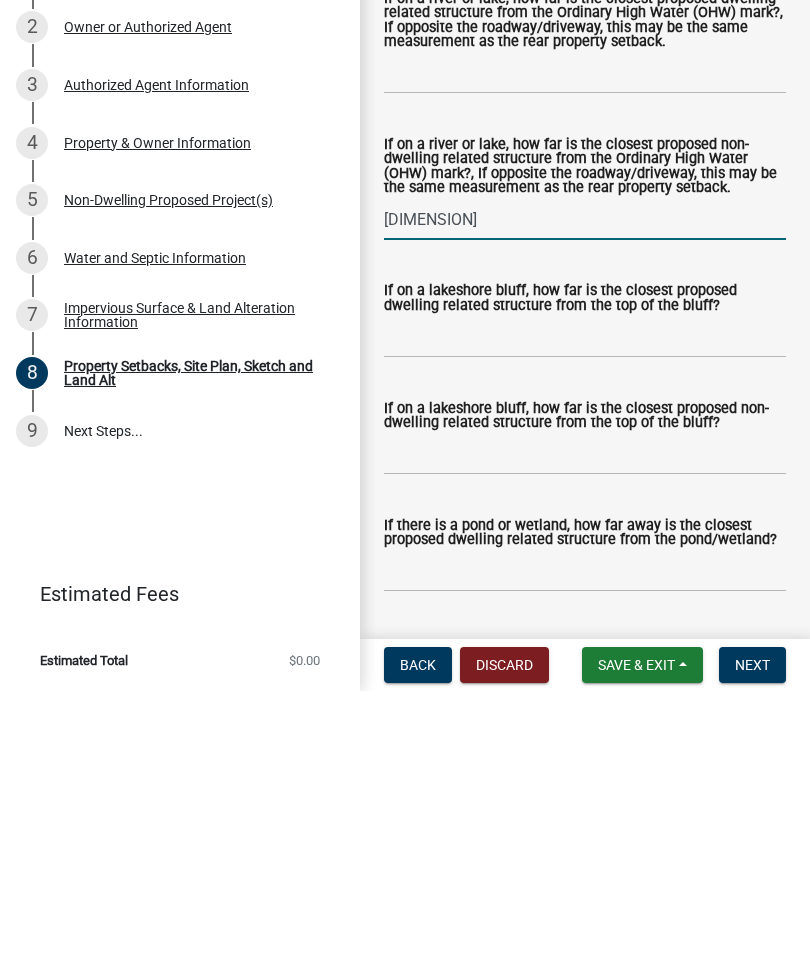 scroll, scrollTop: 5716, scrollLeft: 0, axis: vertical 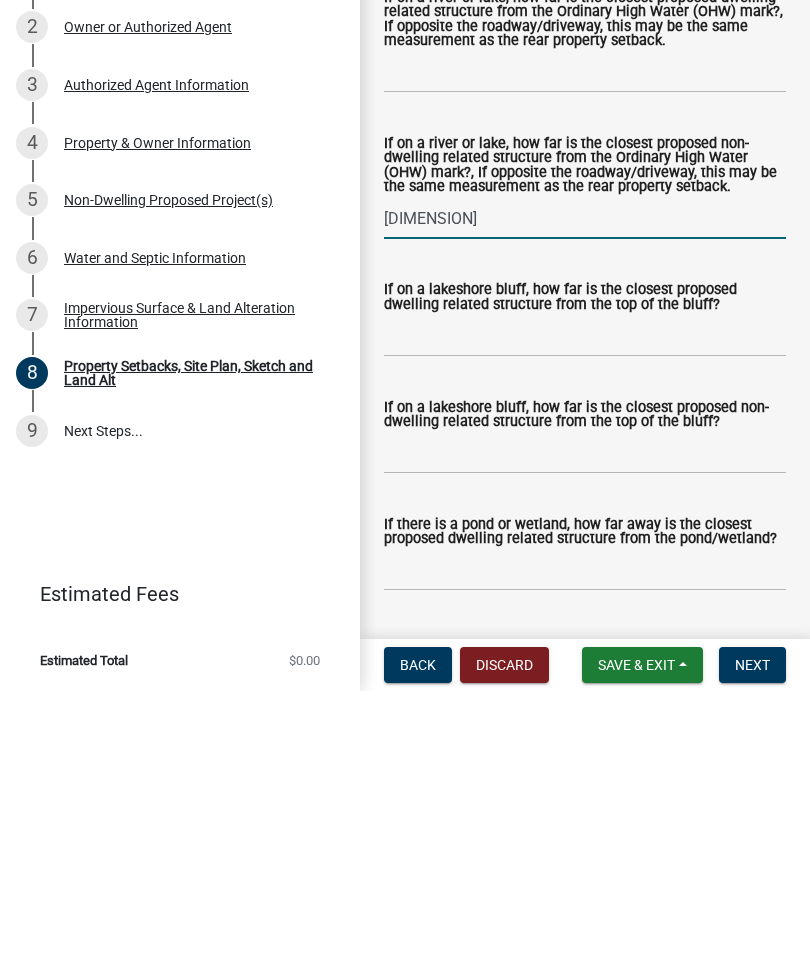 type on "[DIMENSION]" 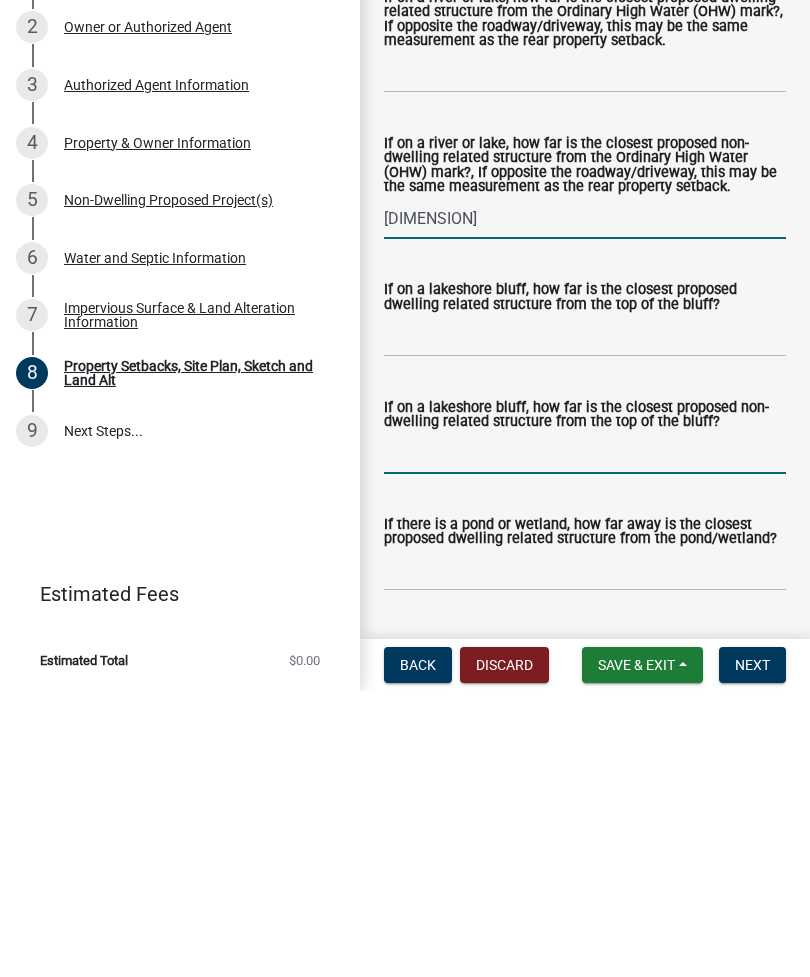 click on "If on a lakeshore bluff, how far is the closest proposed non-dwelling related structure from the top of the bluff?" at bounding box center (585, 739) 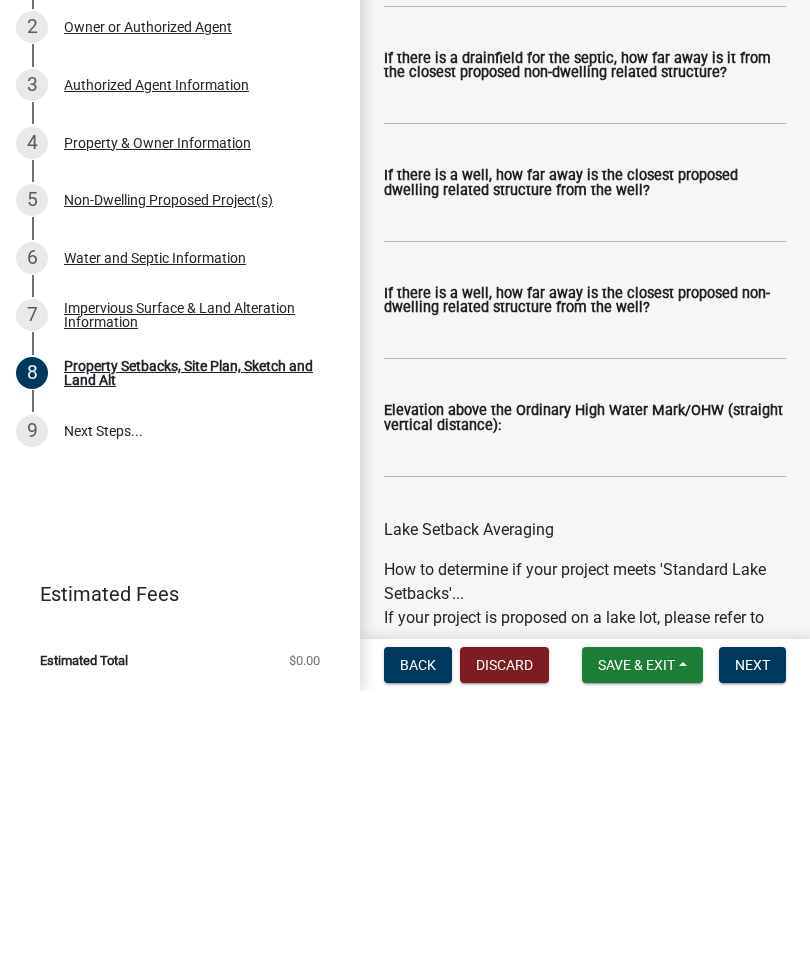 scroll, scrollTop: 6800, scrollLeft: 0, axis: vertical 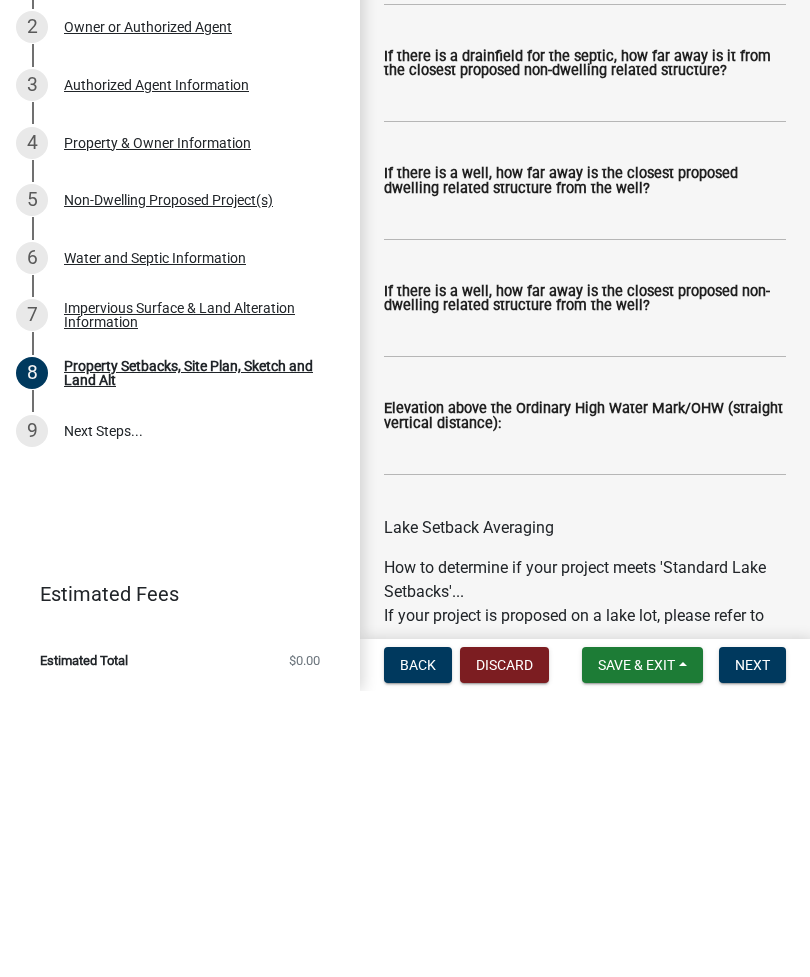 type on "[DIMENSION]" 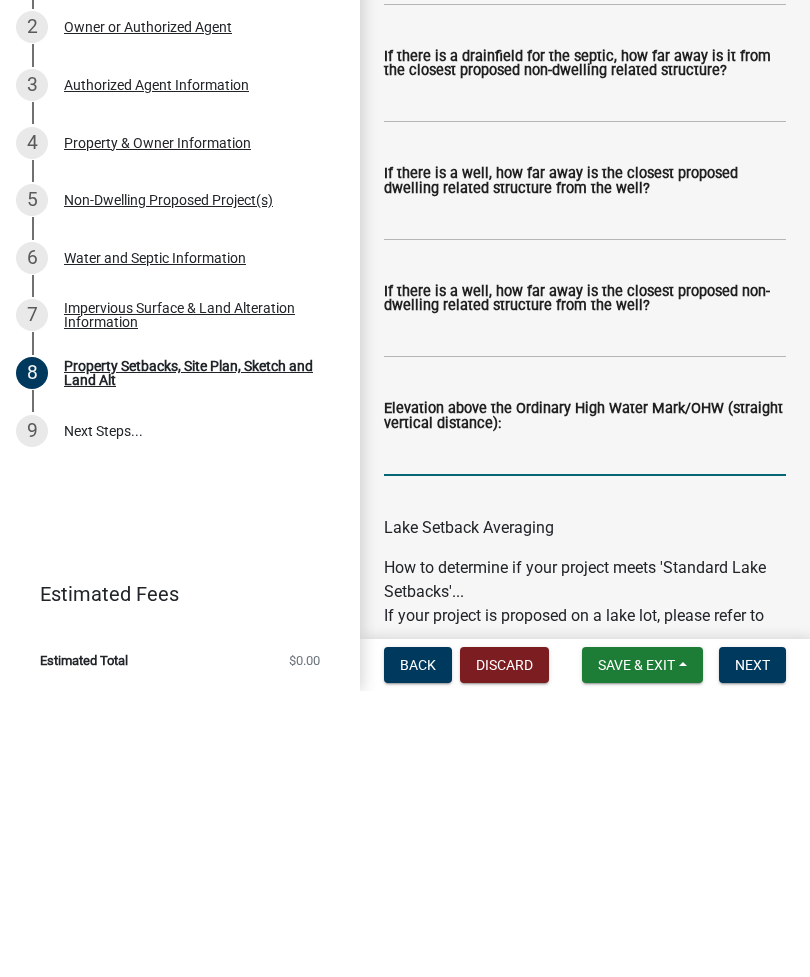 click on "Elevation above the Ordinary High Water Mark/OHW (straight vertical distance):" at bounding box center (585, 741) 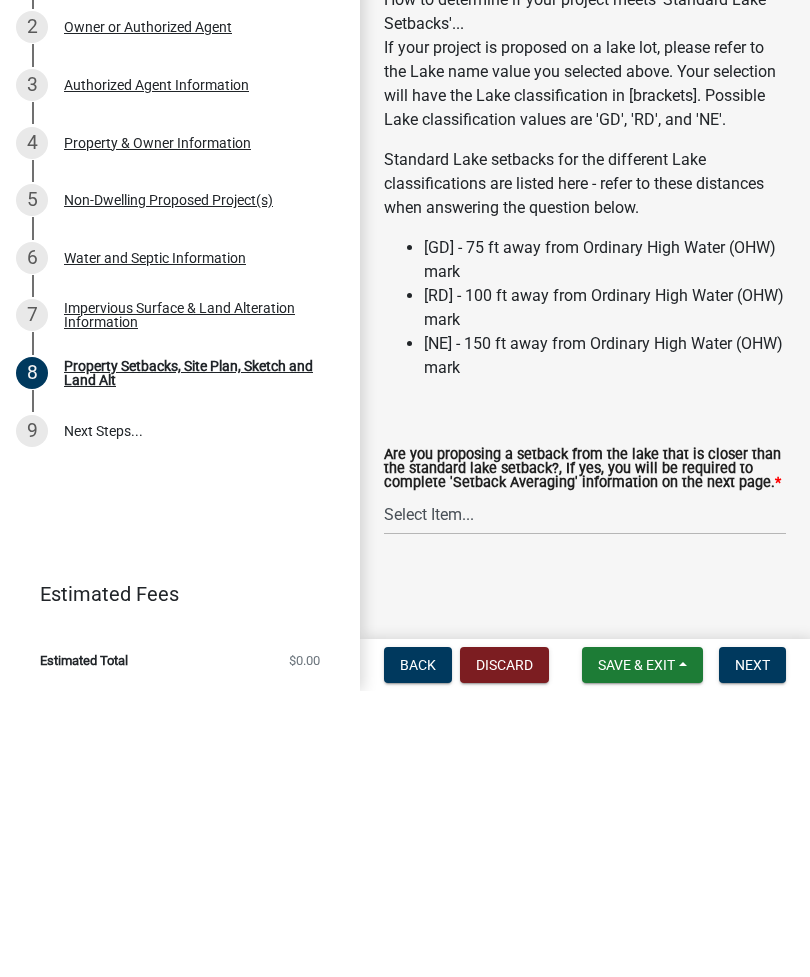 scroll, scrollTop: 7406, scrollLeft: 0, axis: vertical 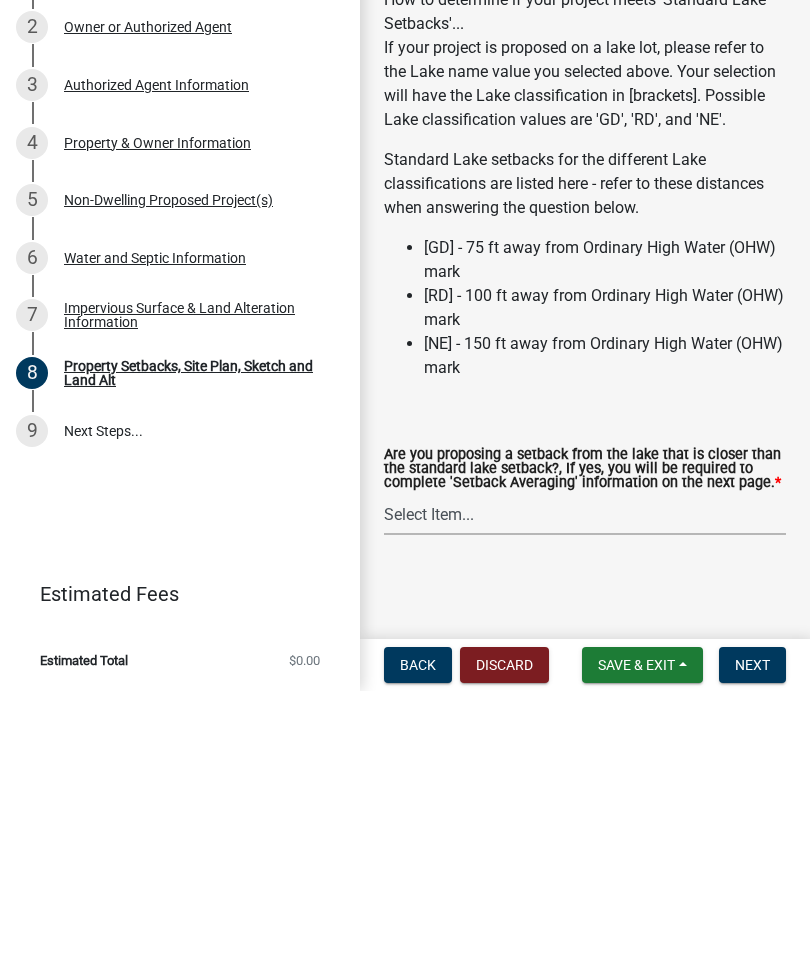 click on "Select Item...   Yes   No   N/A" at bounding box center [585, 800] 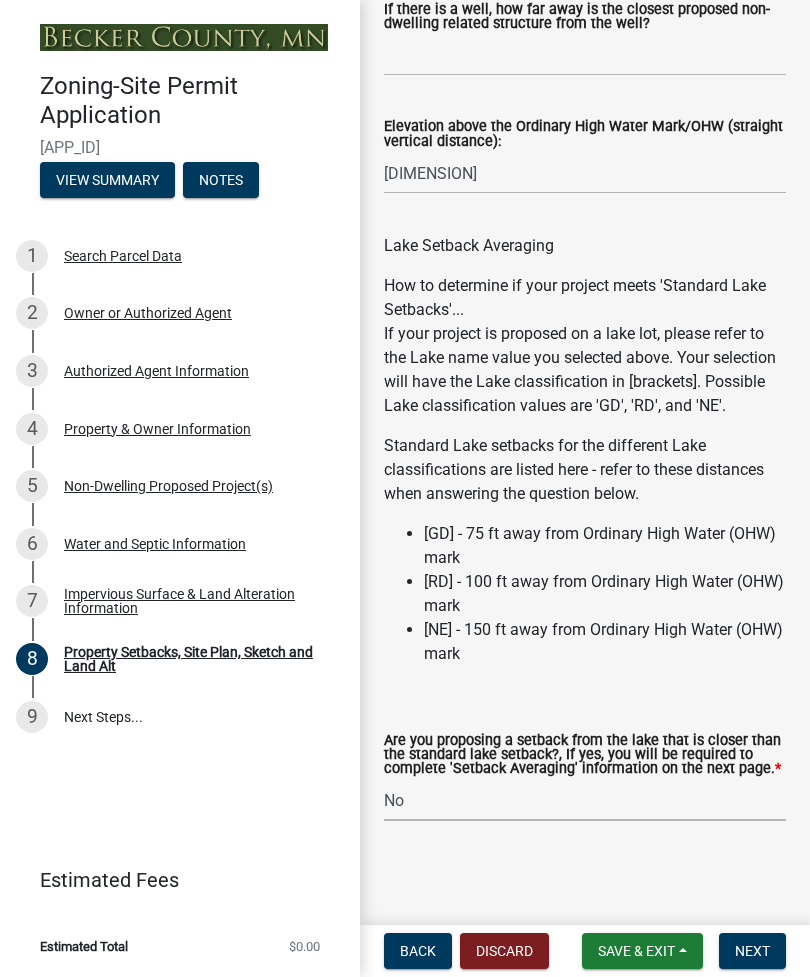 select on "19d13e65-c93d-443e-910a-7a17299544cc" 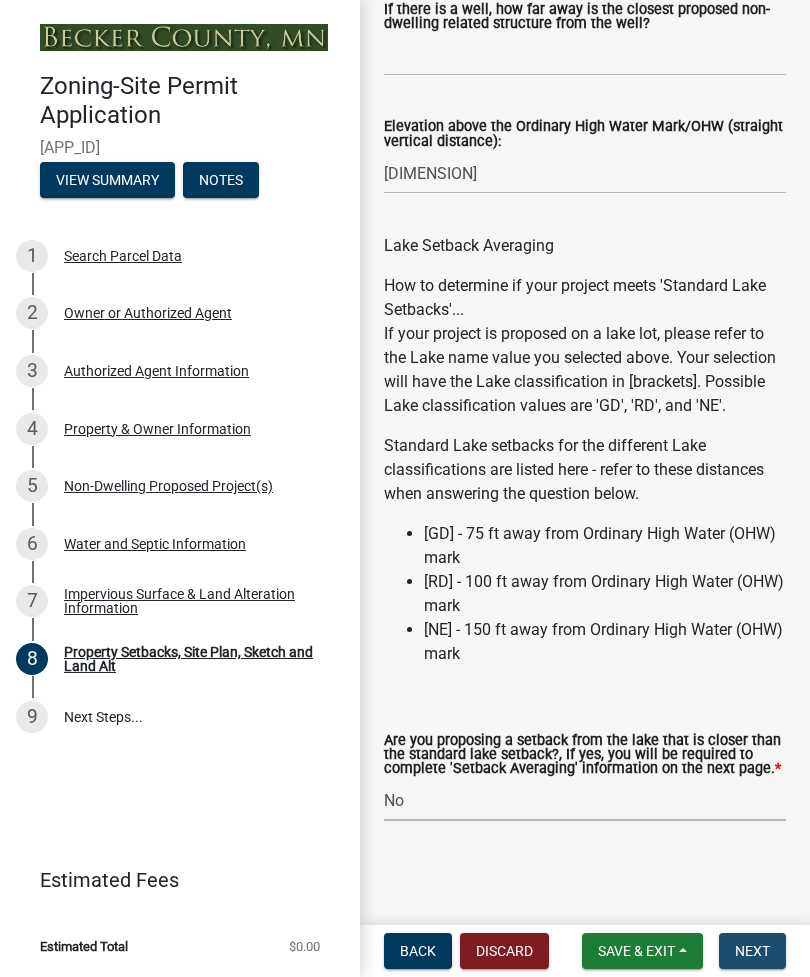 click on "Next" at bounding box center [752, 951] 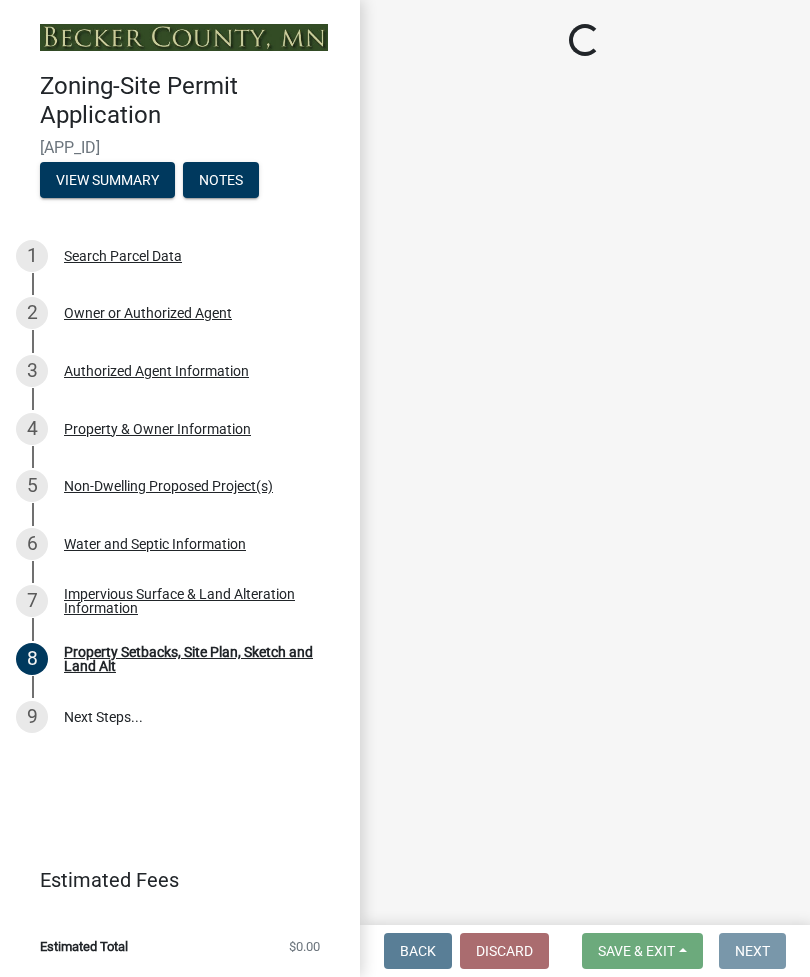 scroll, scrollTop: 0, scrollLeft: 0, axis: both 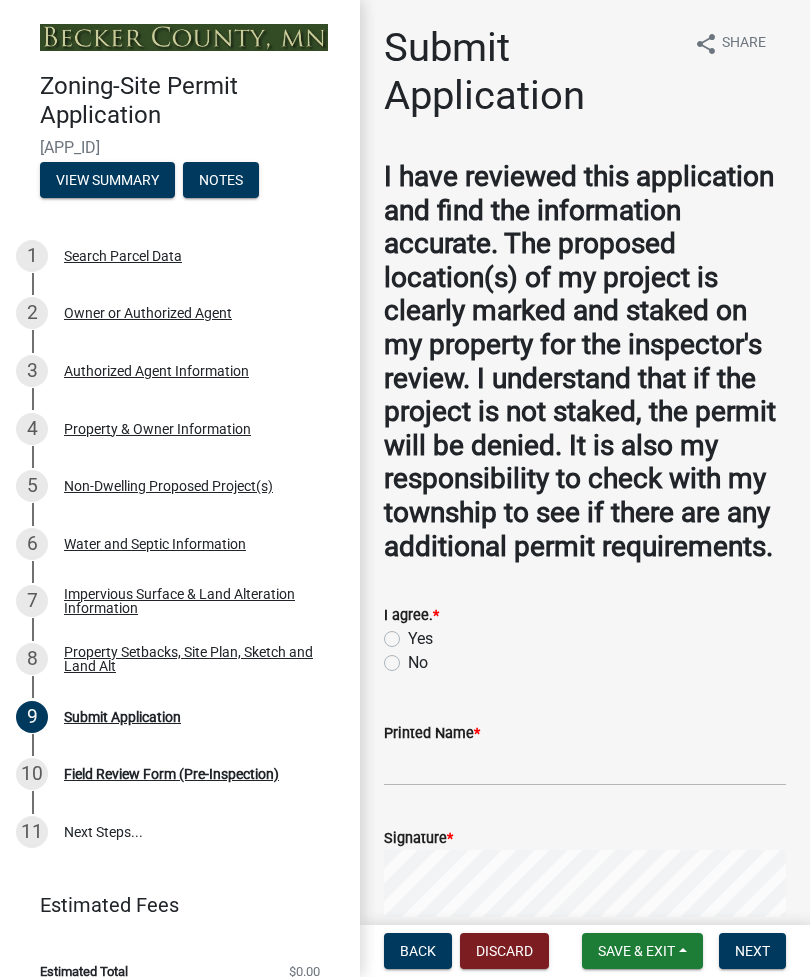 click on "Yes" 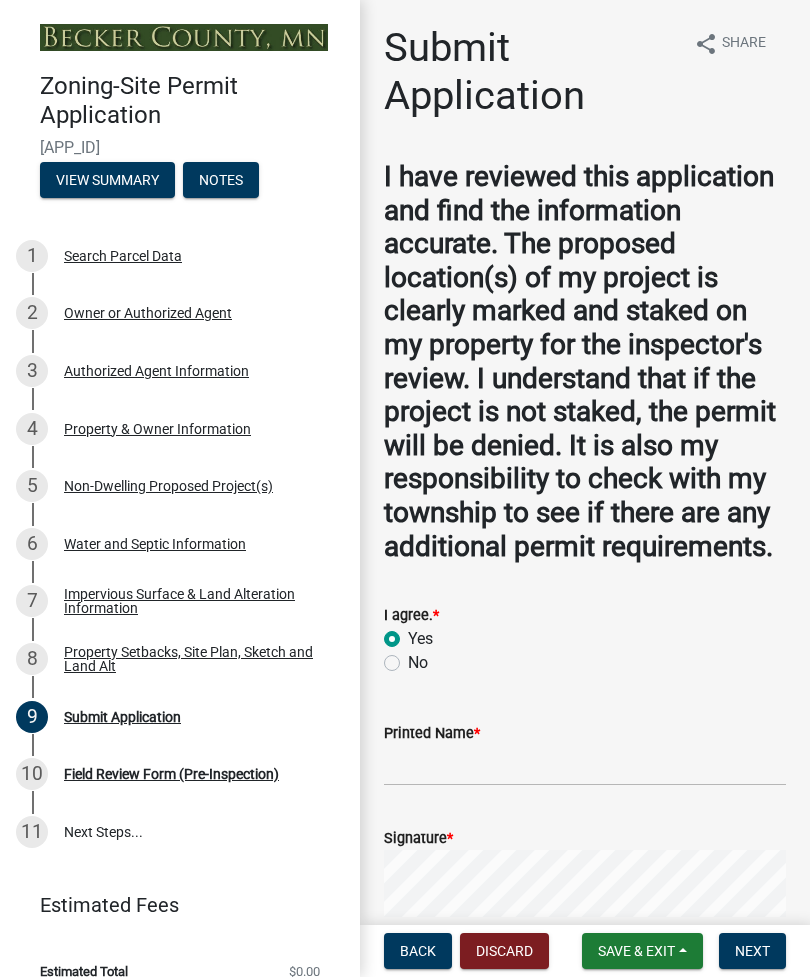 radio on "true" 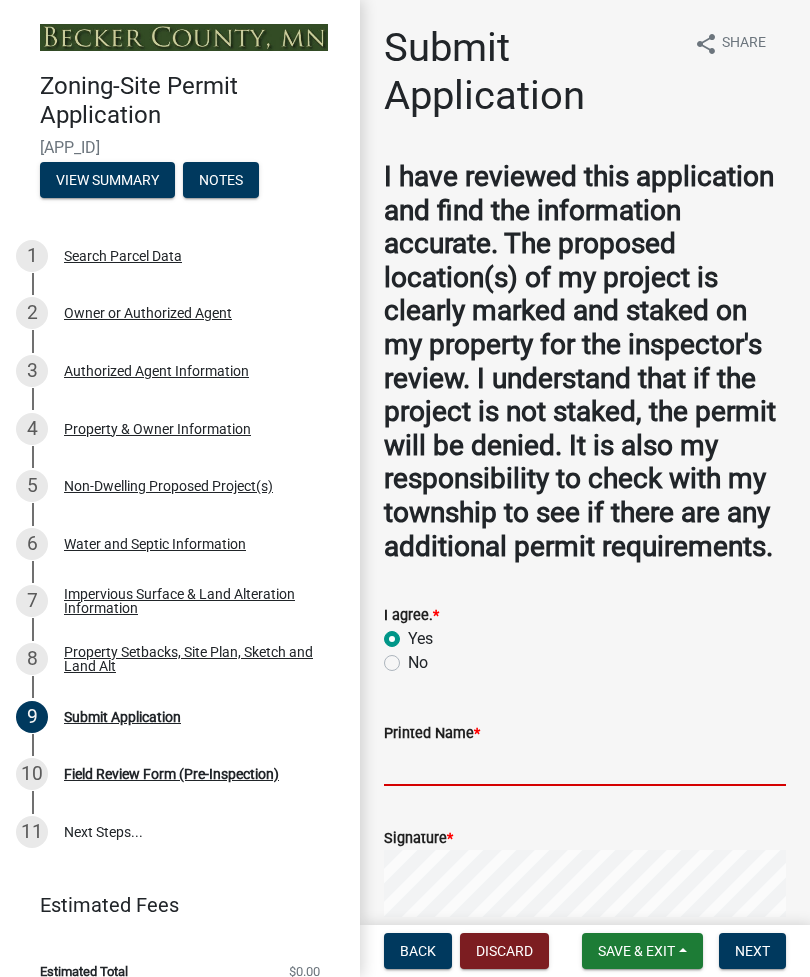 click on "Printed Name  *" at bounding box center (585, 765) 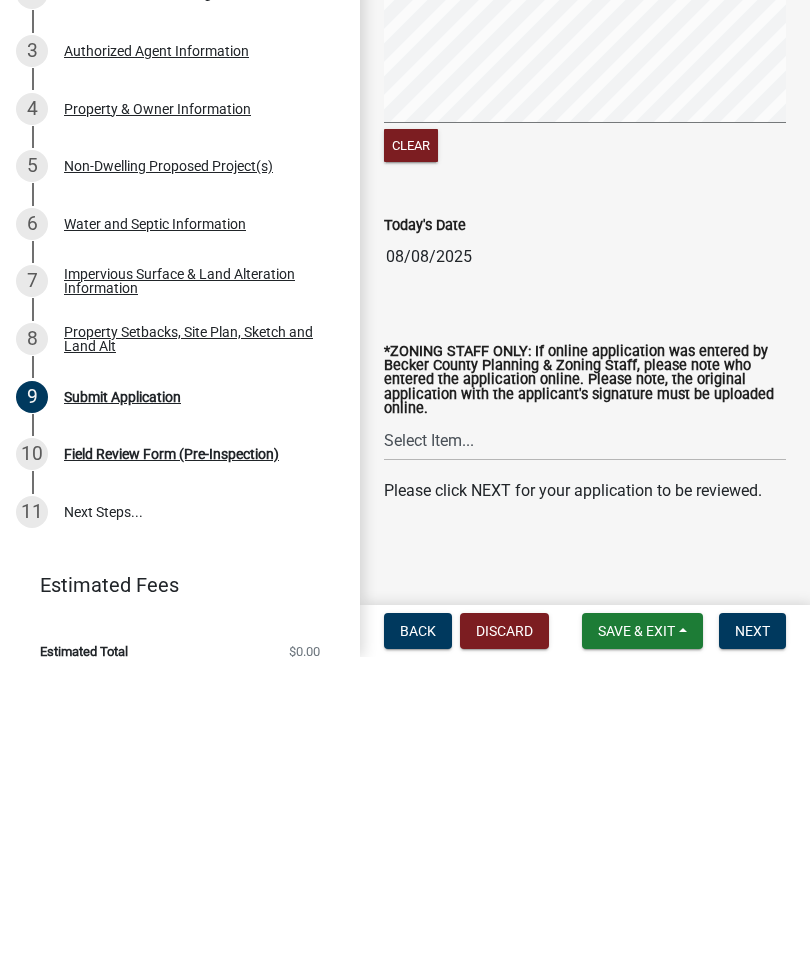 scroll, scrollTop: 611, scrollLeft: 0, axis: vertical 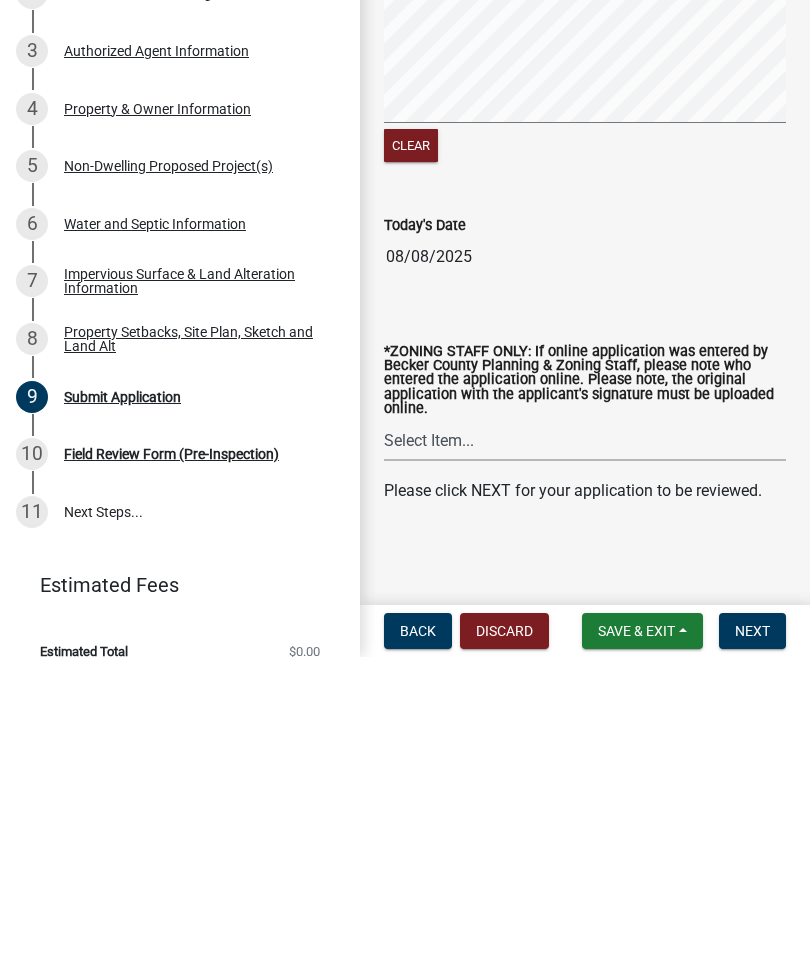 click on "Select Item...   [FIRST] [LAST]   [FIRST] [LAST]   [FIRST] [LAST]   [FIRST] [LAST]   [FIRST] [LAST]   [FIRST] [LAST]" at bounding box center [585, 760] 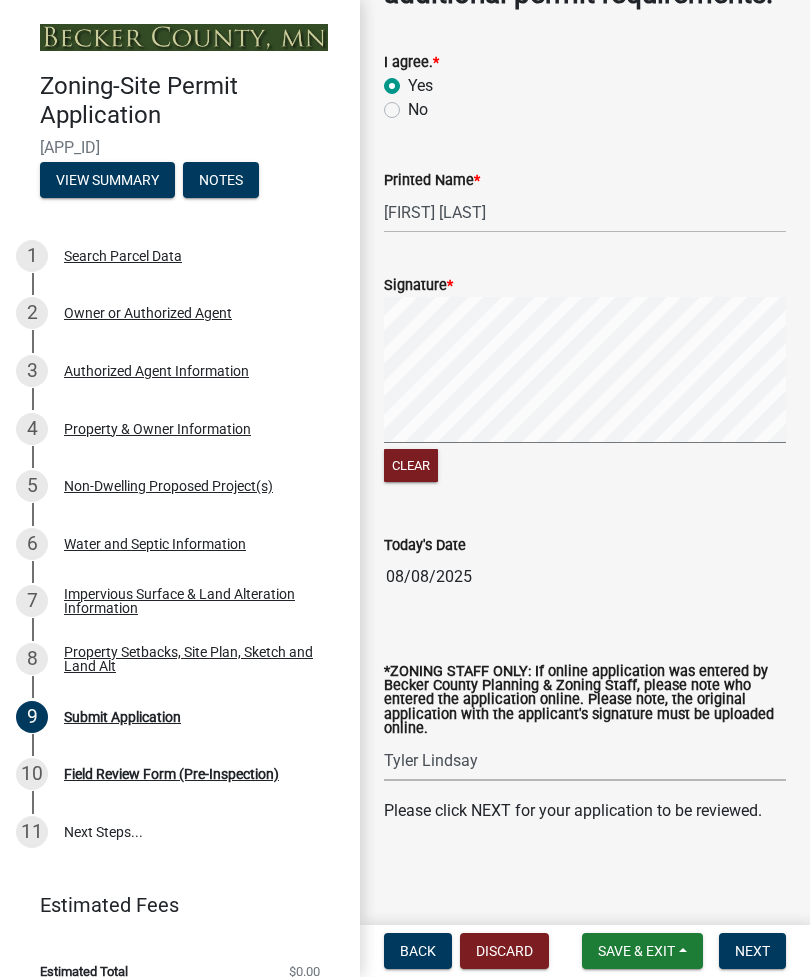 select on "c0b6e50c-983d-48c1-a910-e8bd43c13b77" 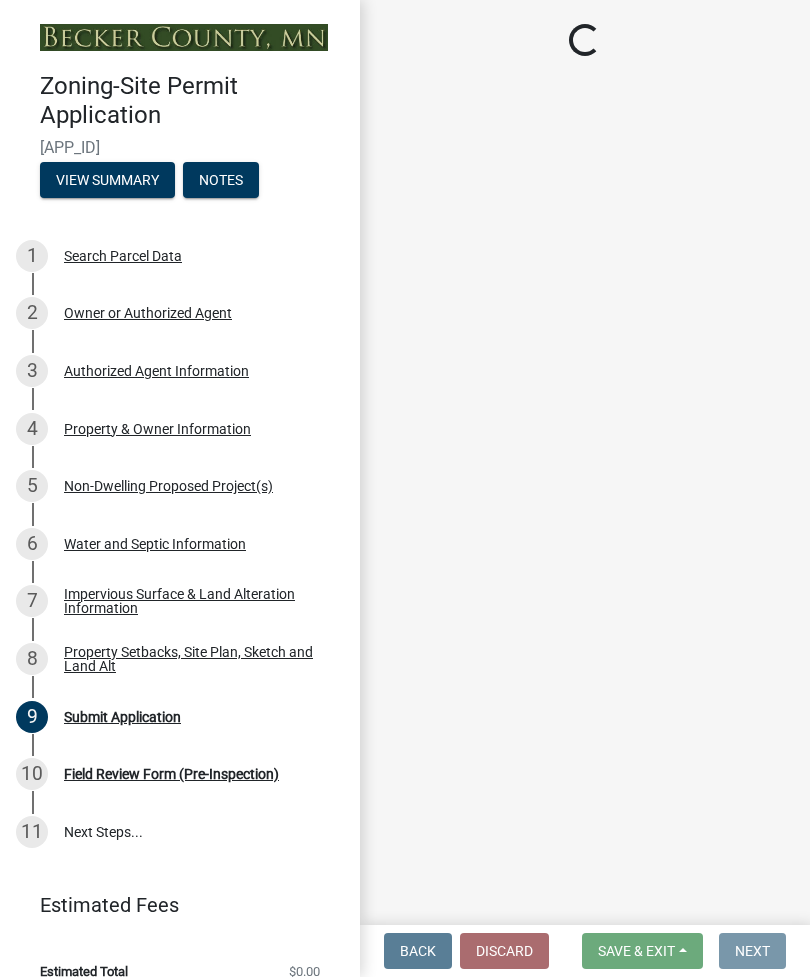 scroll, scrollTop: 0, scrollLeft: 0, axis: both 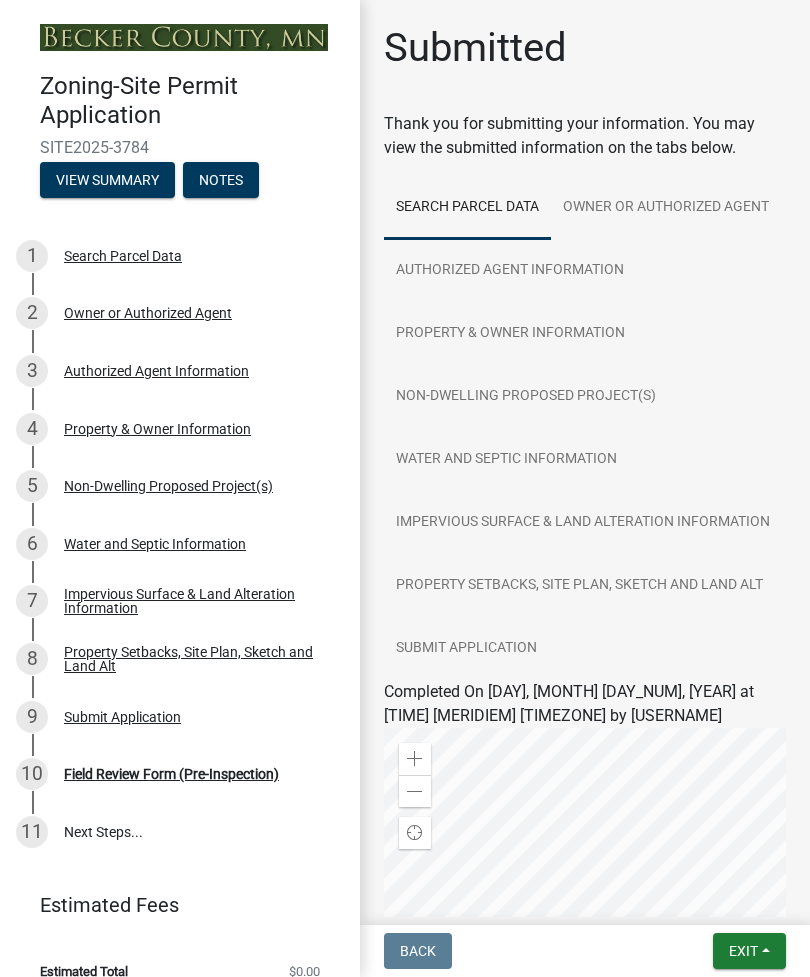 click on "Exit" at bounding box center (749, 951) 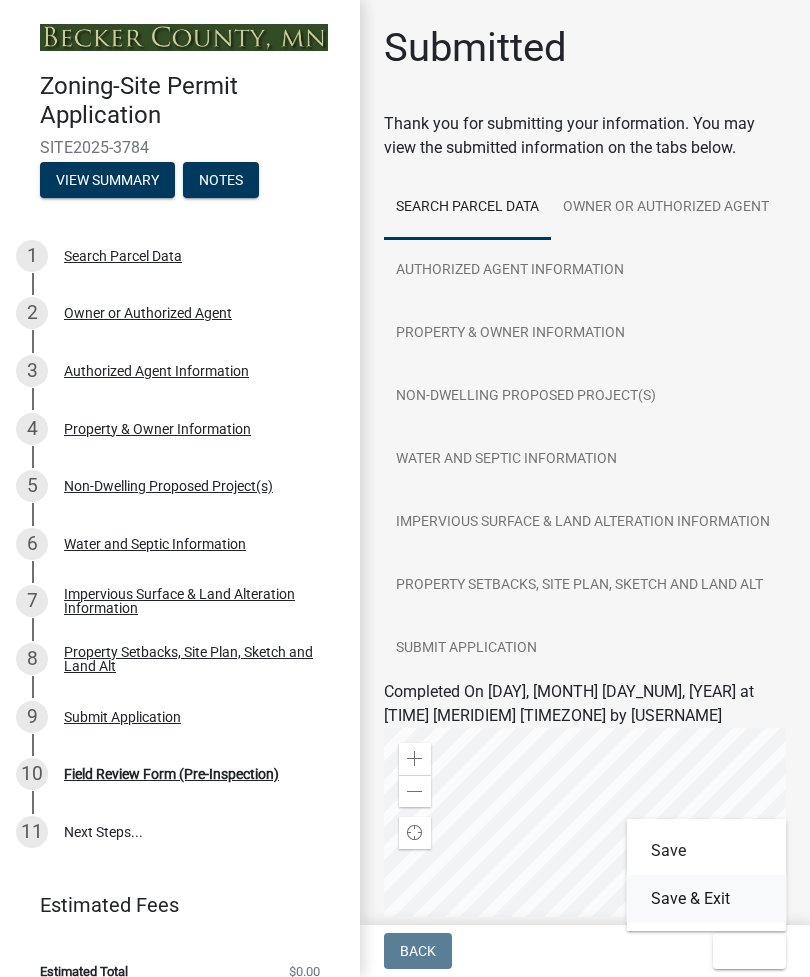 click on "Save & Exit" at bounding box center [707, 899] 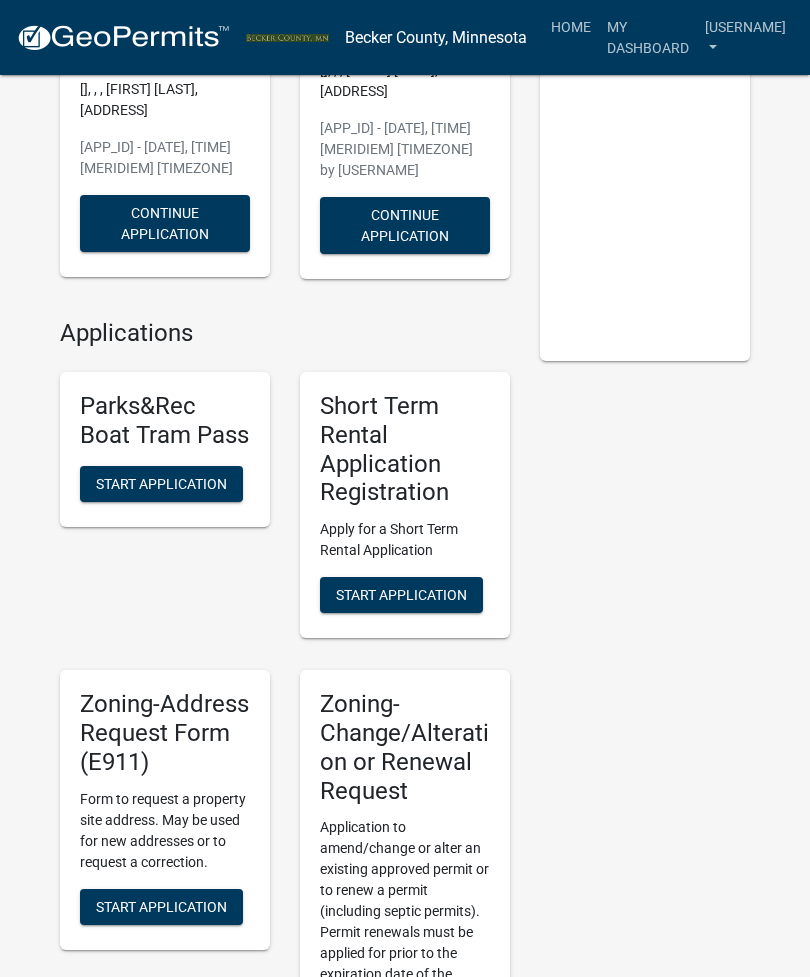 click on "My Applications  Show More  Zoning-Site Permit Application   In Progress - Assignment of Inspector  [], , , [FIRST] [LAST], [ADDRESS]  [APP_ID] - [DATE], [TIME] [MERIDIEM] [TIMEZONE]   Continue Application  Zoning-Land Alteration Permit   In Progress - Project Type and Purpose  [], , , [FIRST] [LAST], [ADDRESS]  [APP_ID] - [DATE], [TIME] [MERIDIEM] [TIMEZONE]   Continue Application  Applications Parks&Rec Boat Tram Pass Start Application Short Term Rental Application Registration Apply for a Short Term Rental Application Start Application Zoning-Address Request Form (E911) Form to request a property site address.  May be used for new addresses or to request a correction. Start Application Zoning-Change/Alteration or Renewal Request Start Application Zoning-Conditional Use Application Start Application Zoning-Land Alteration Permit Start Application Zoning-Other Agency Issued Permits - Upload Start Application Zoning-RV Permit Application Start Application Start Application  Contacts" 